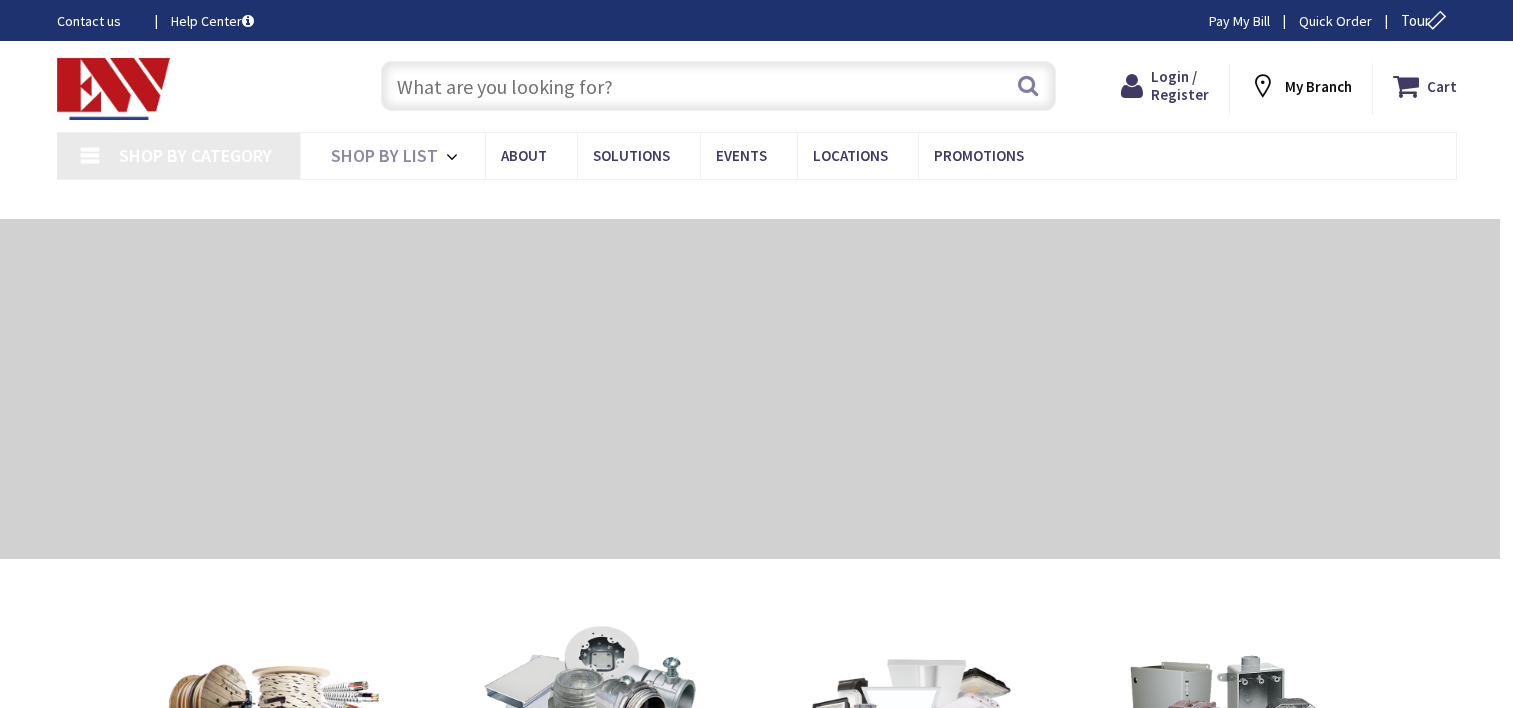 scroll, scrollTop: 0, scrollLeft: 0, axis: both 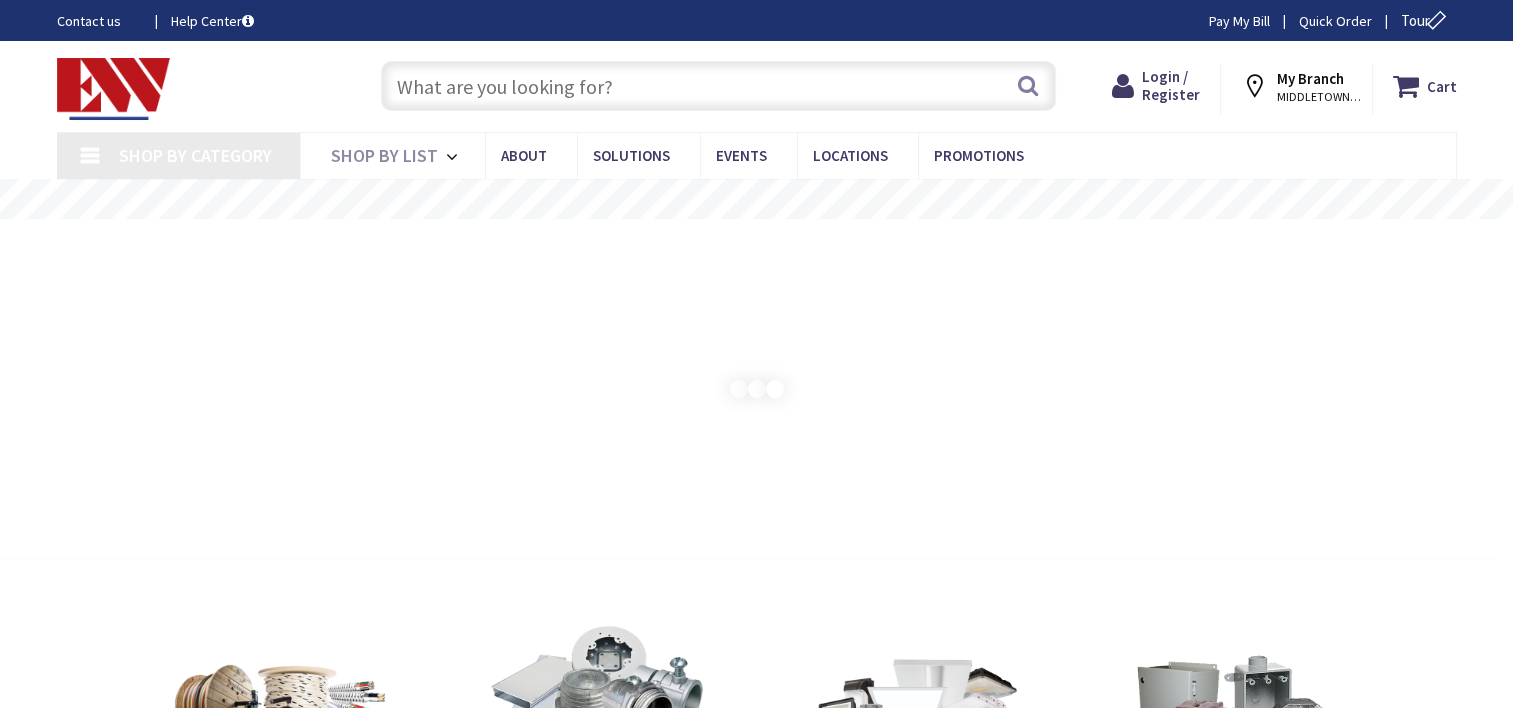 click at bounding box center (718, 86) 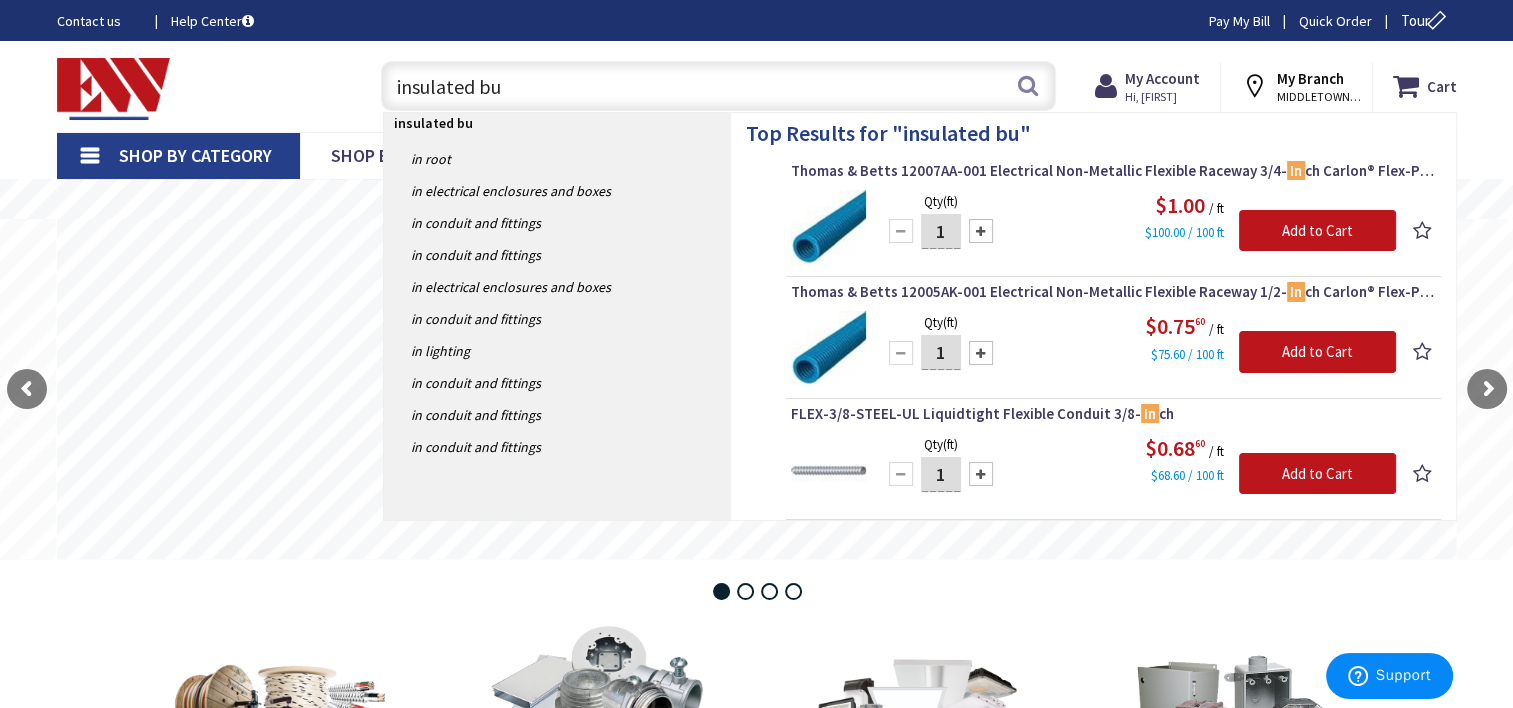 type on "insulated bug" 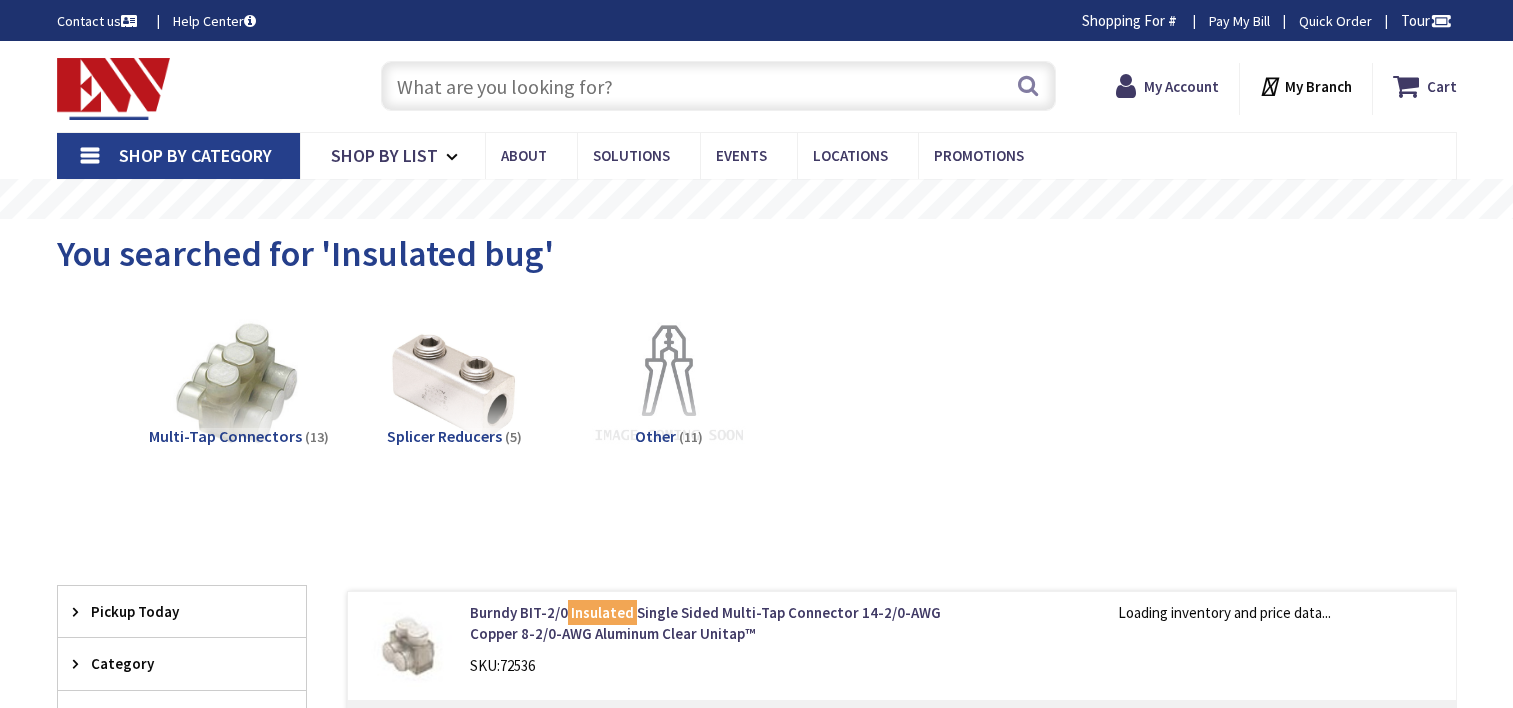 scroll, scrollTop: 0, scrollLeft: 0, axis: both 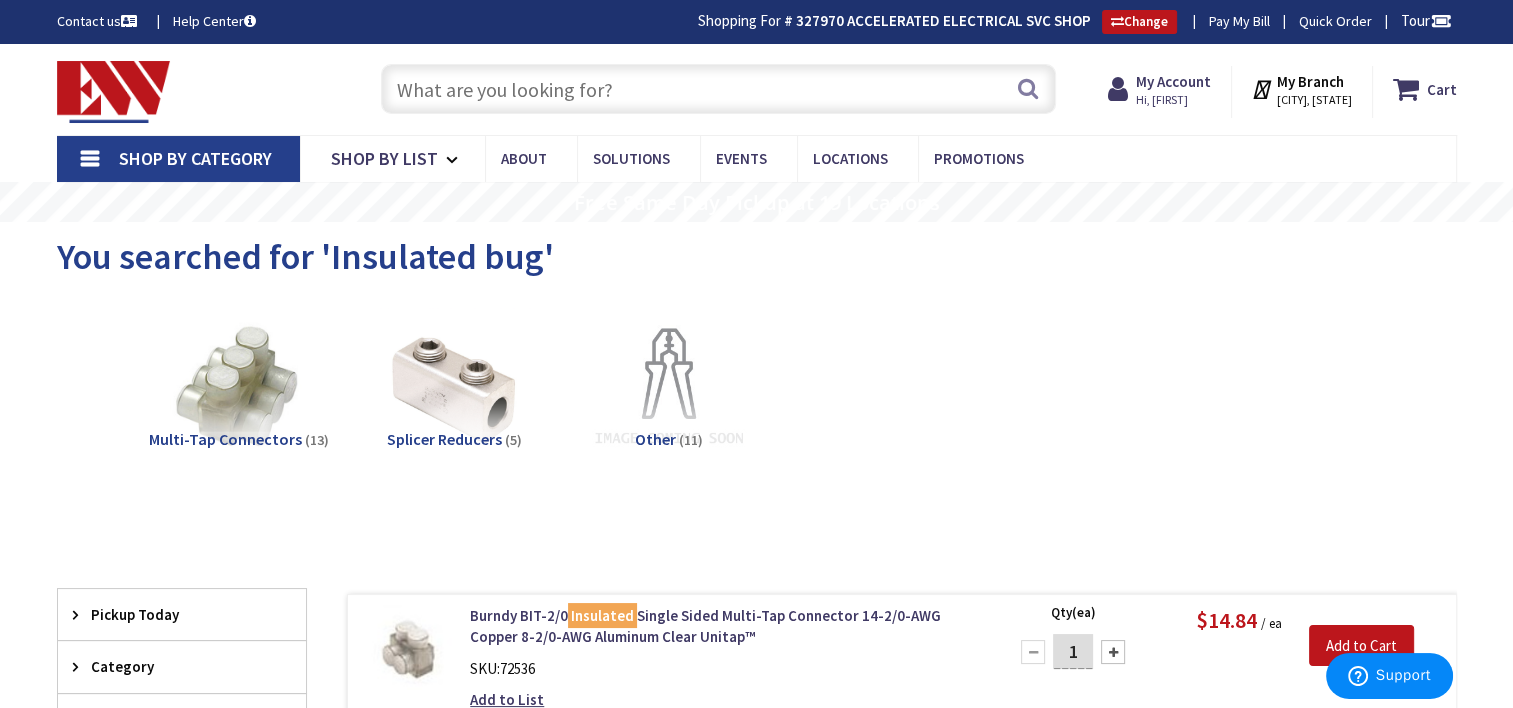 click at bounding box center [718, 89] 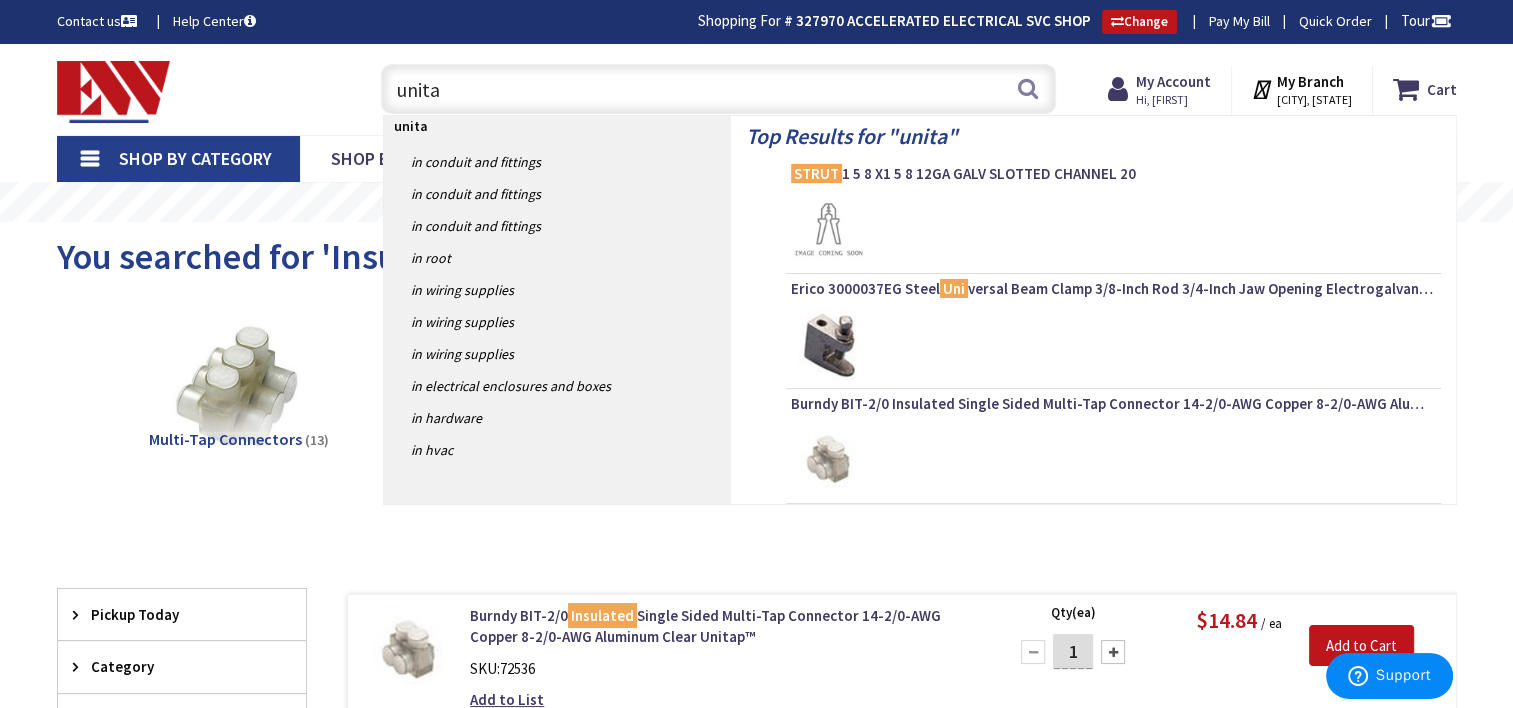 type on "unitap" 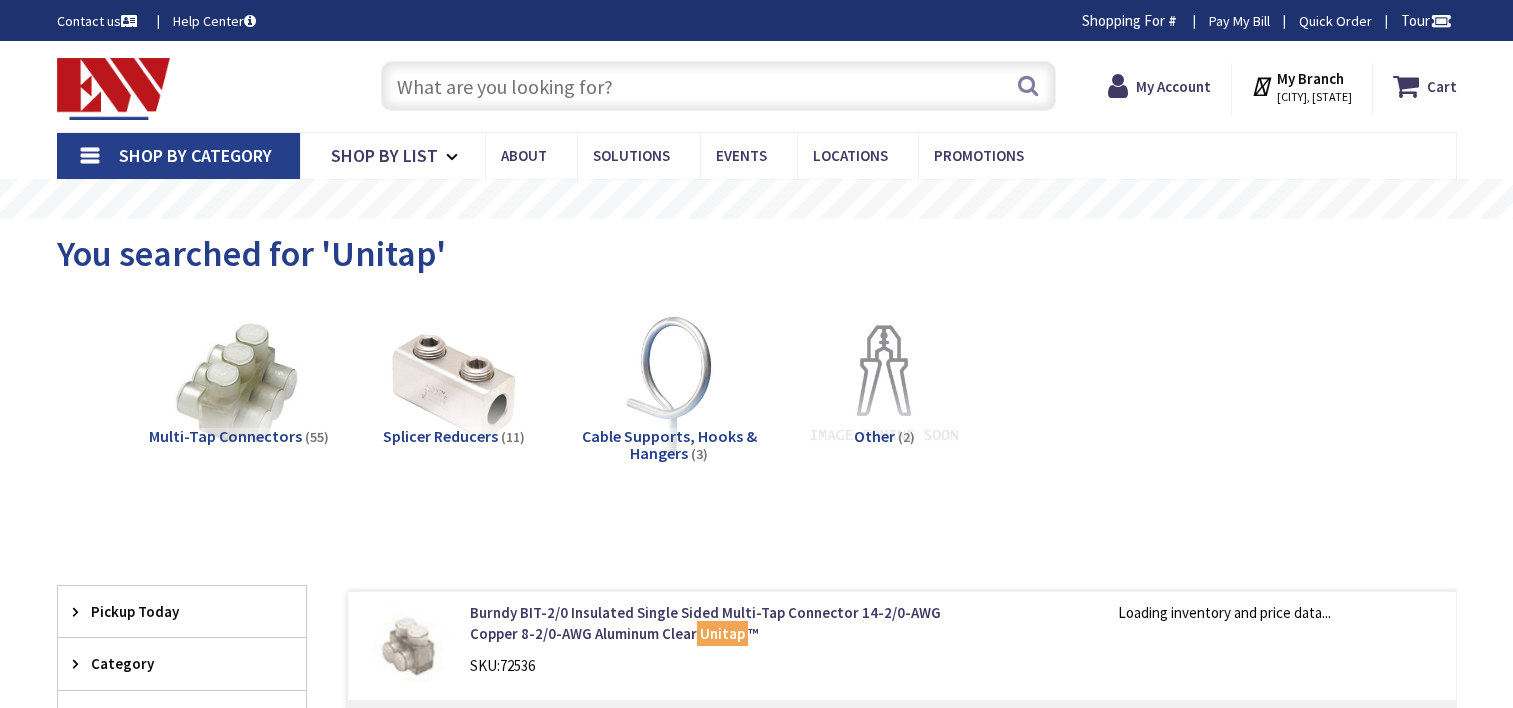scroll, scrollTop: 0, scrollLeft: 0, axis: both 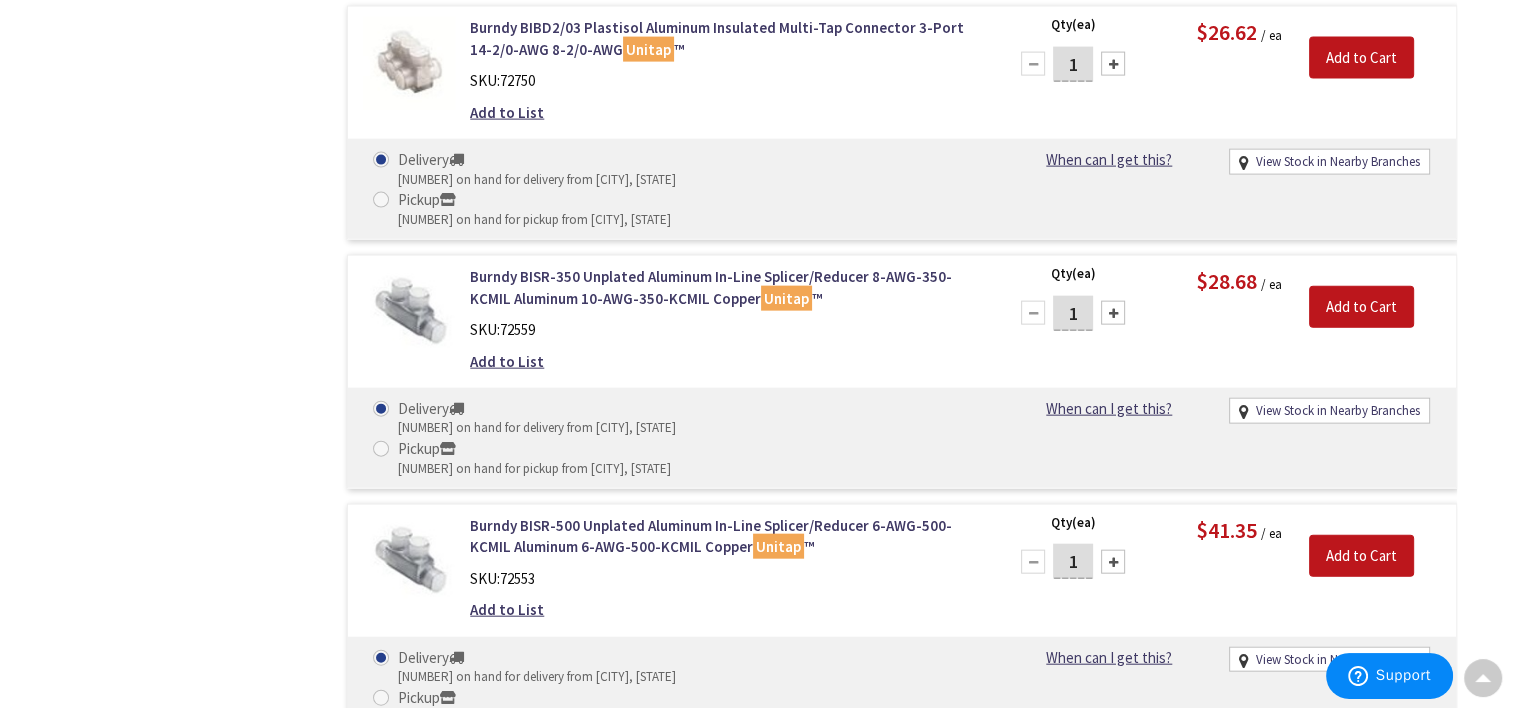 click on "Burndy BIBD600-2 Plastisol Aluminum Insulated Multi-Tap Connector 2-Port 4-AWG-600-KCMIL 4-AWG-600-KCMIL  Unitap ™" at bounding box center (724, 1034) 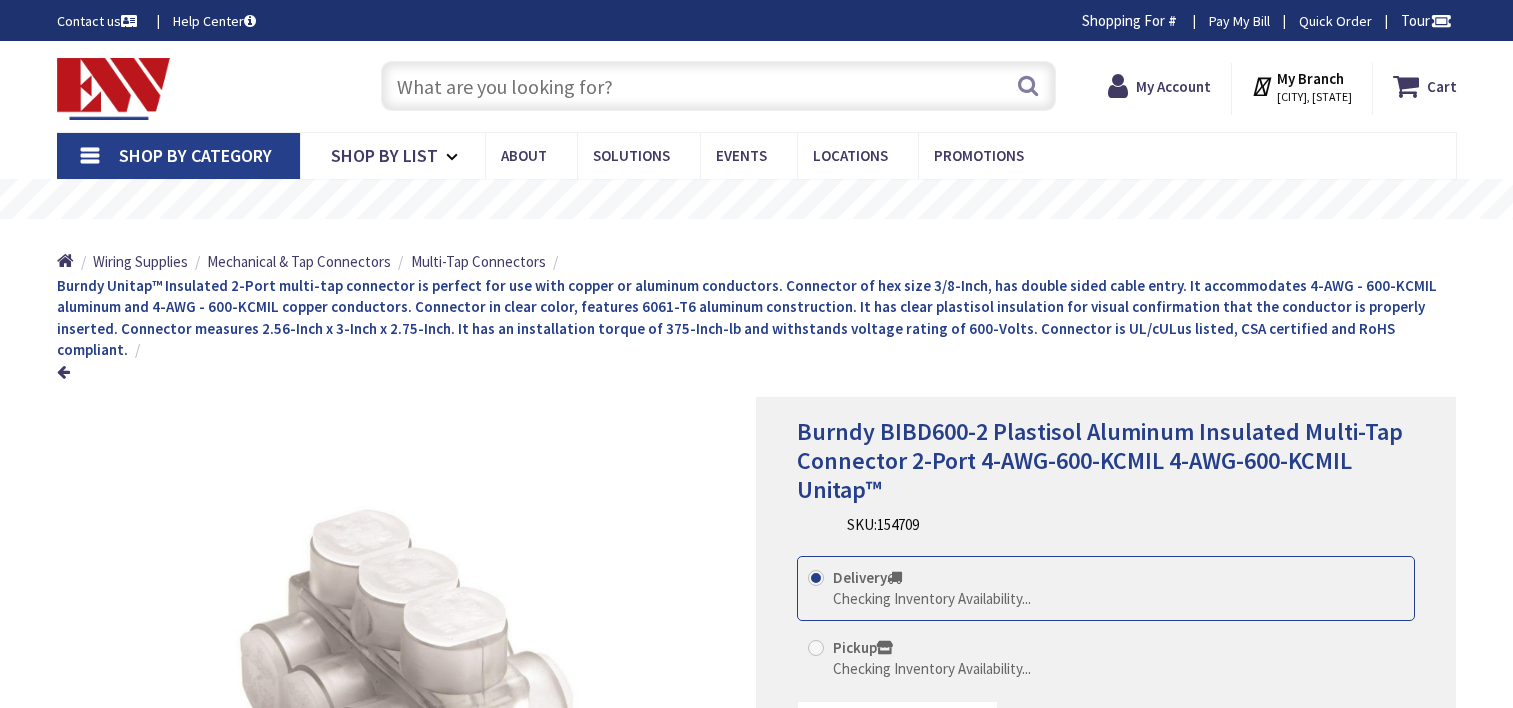 scroll, scrollTop: 0, scrollLeft: 0, axis: both 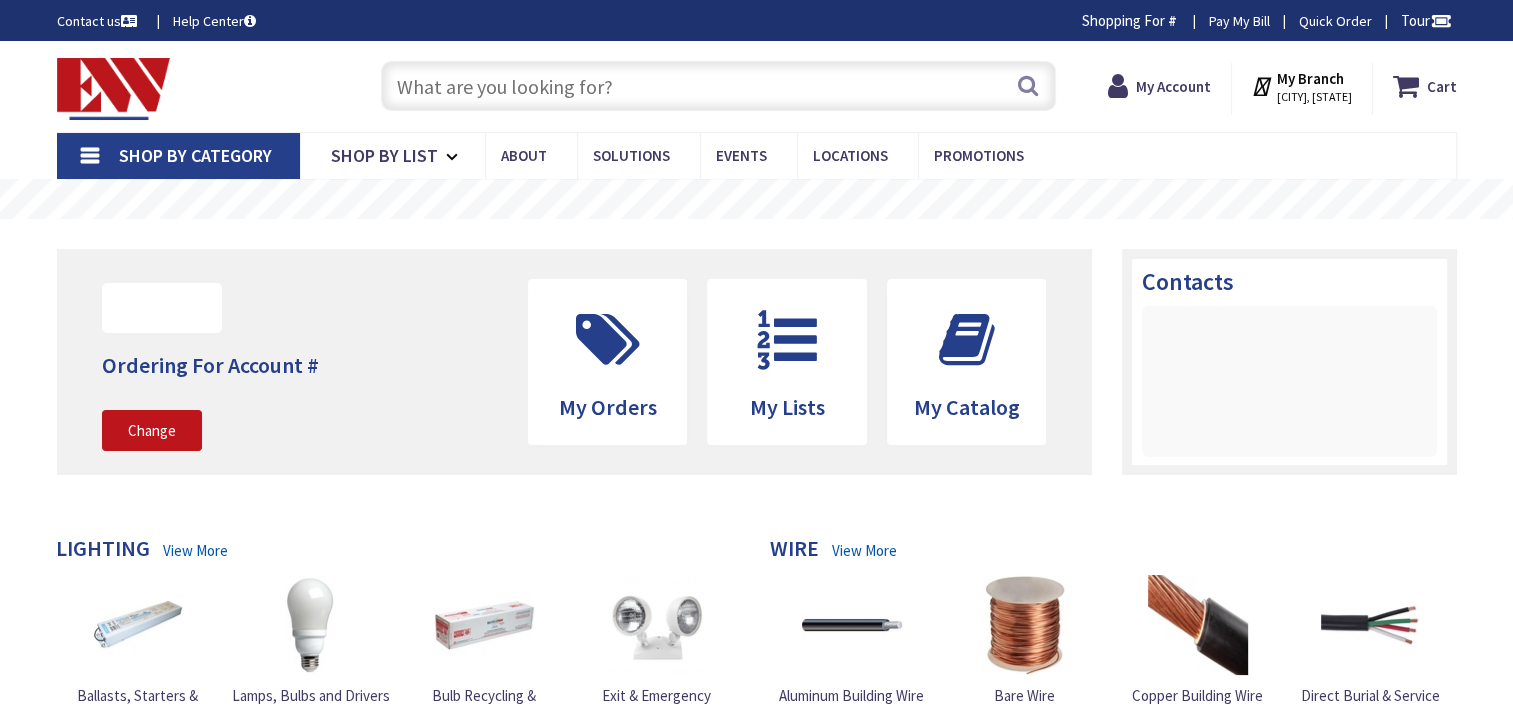 click at bounding box center (718, 86) 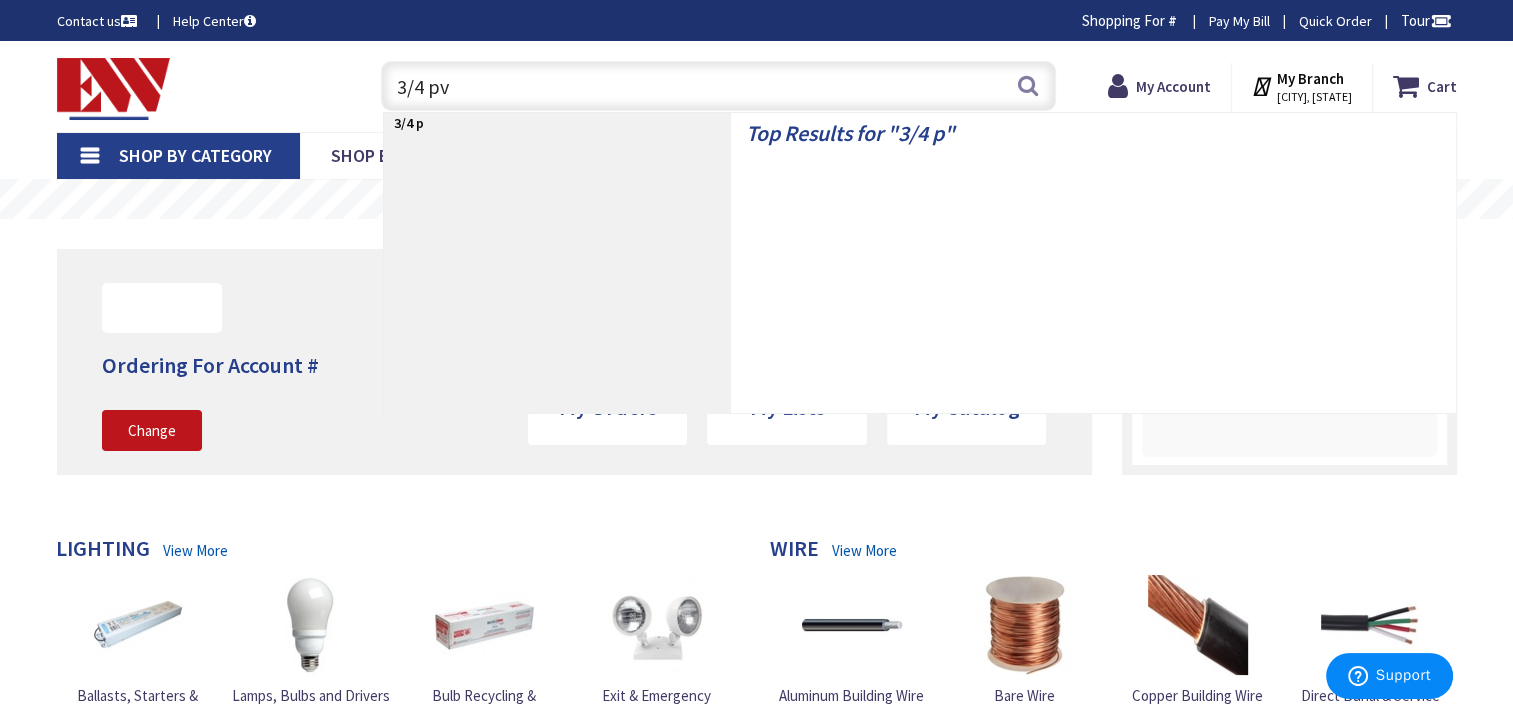 type on "3/4 pvc" 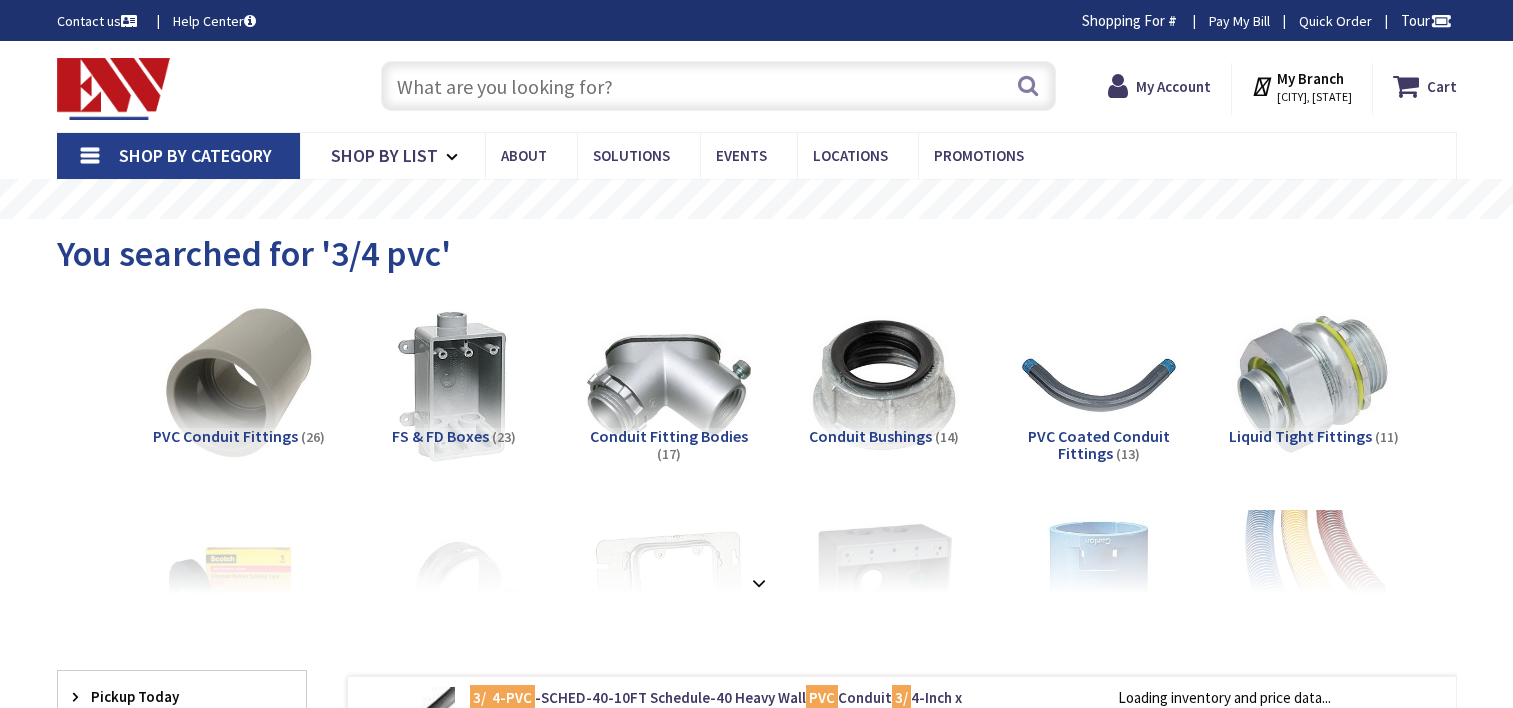 scroll, scrollTop: 0, scrollLeft: 0, axis: both 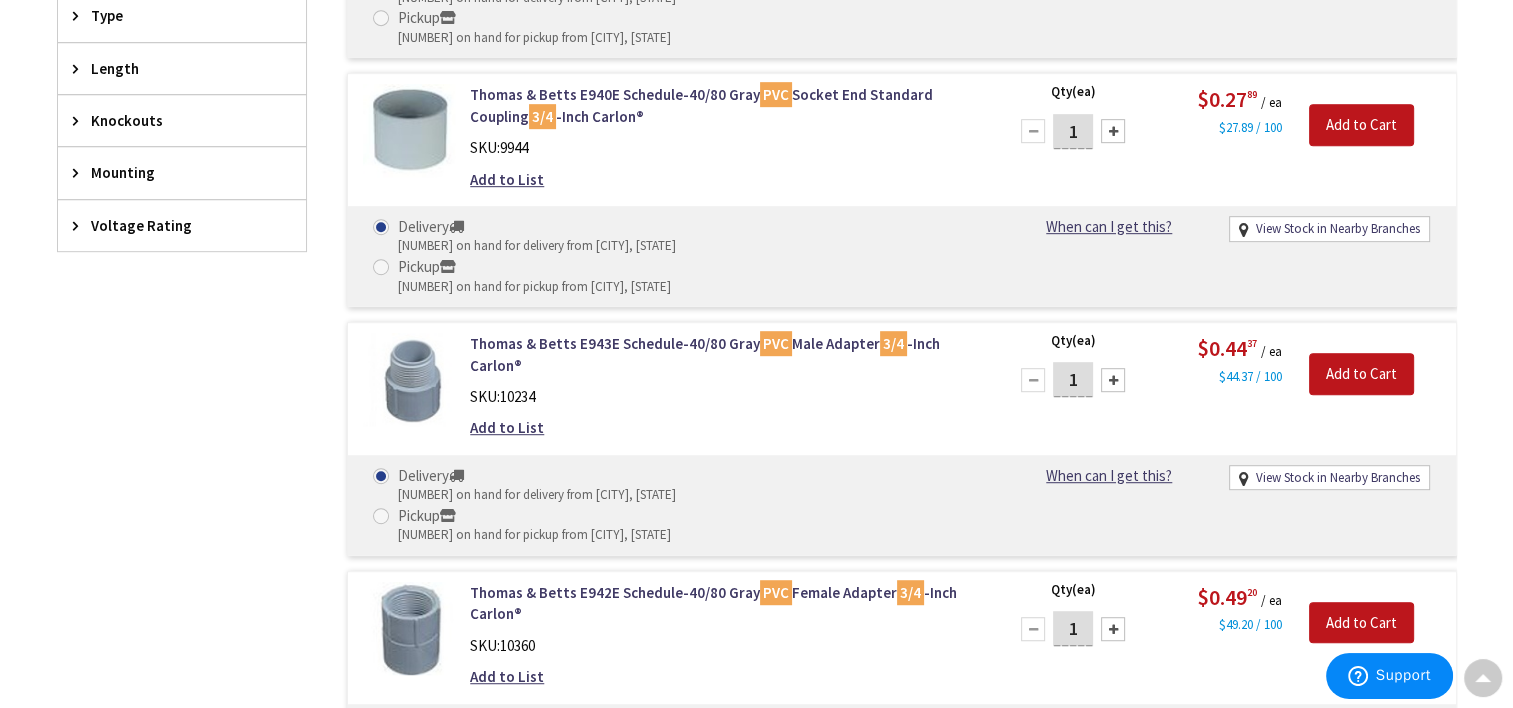 drag, startPoint x: 671, startPoint y: 356, endPoint x: 709, endPoint y: 354, distance: 38.052597 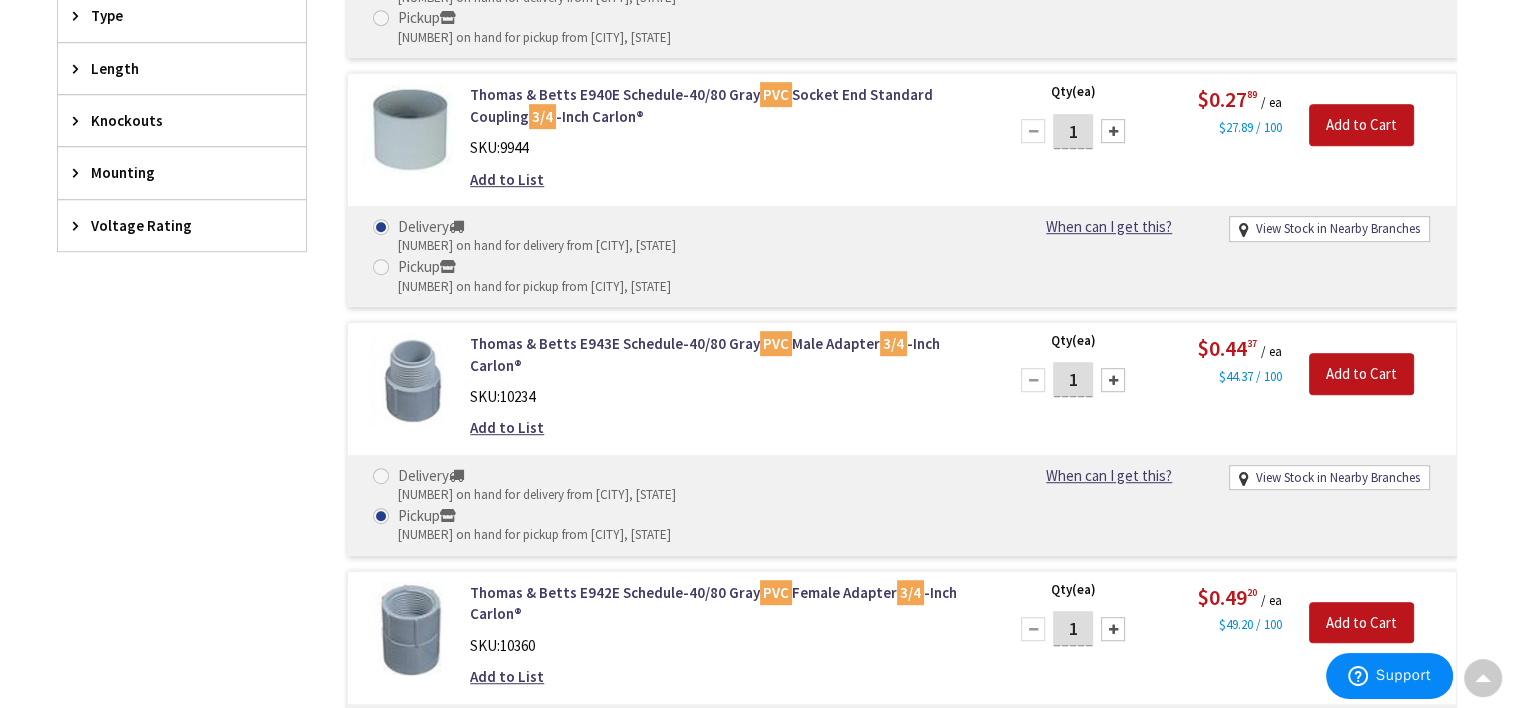click on "1" at bounding box center (1073, 379) 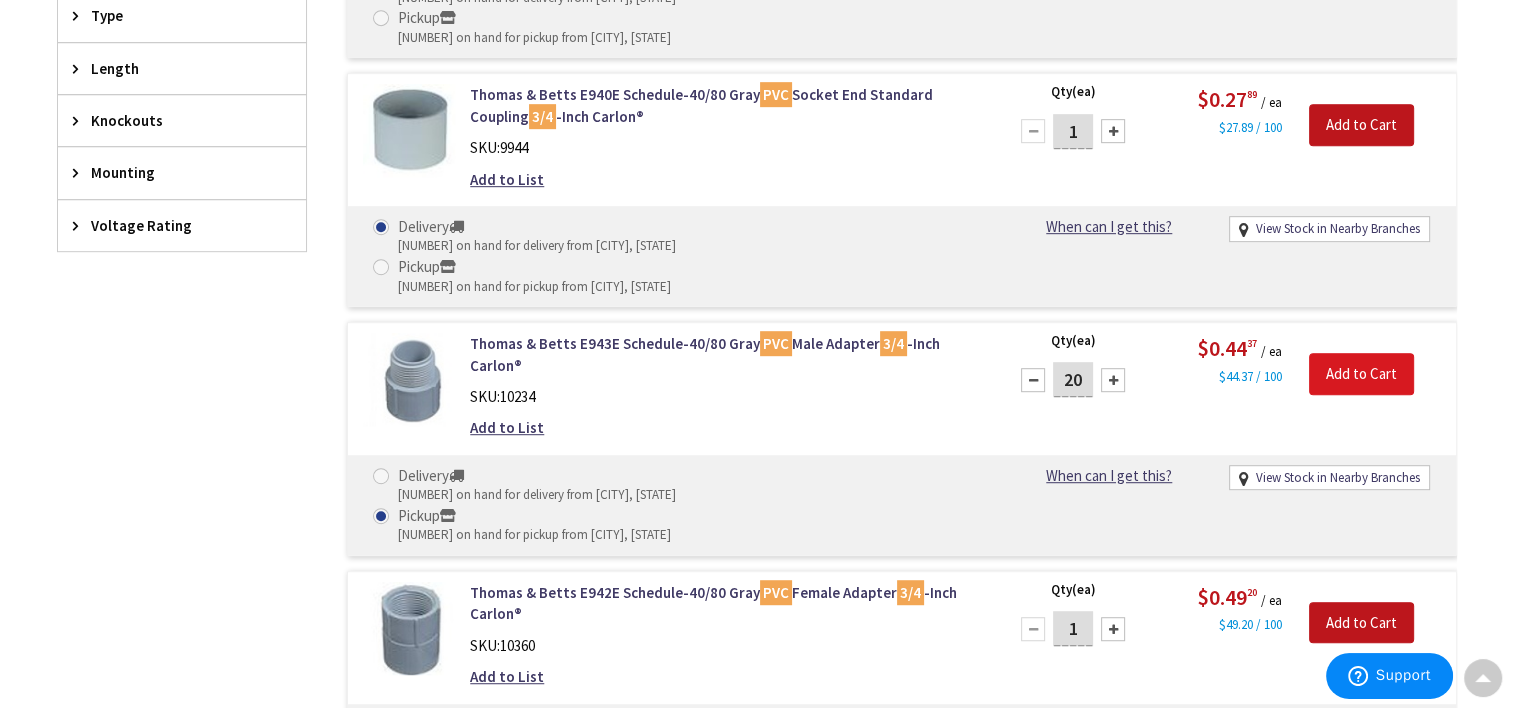 type on "20" 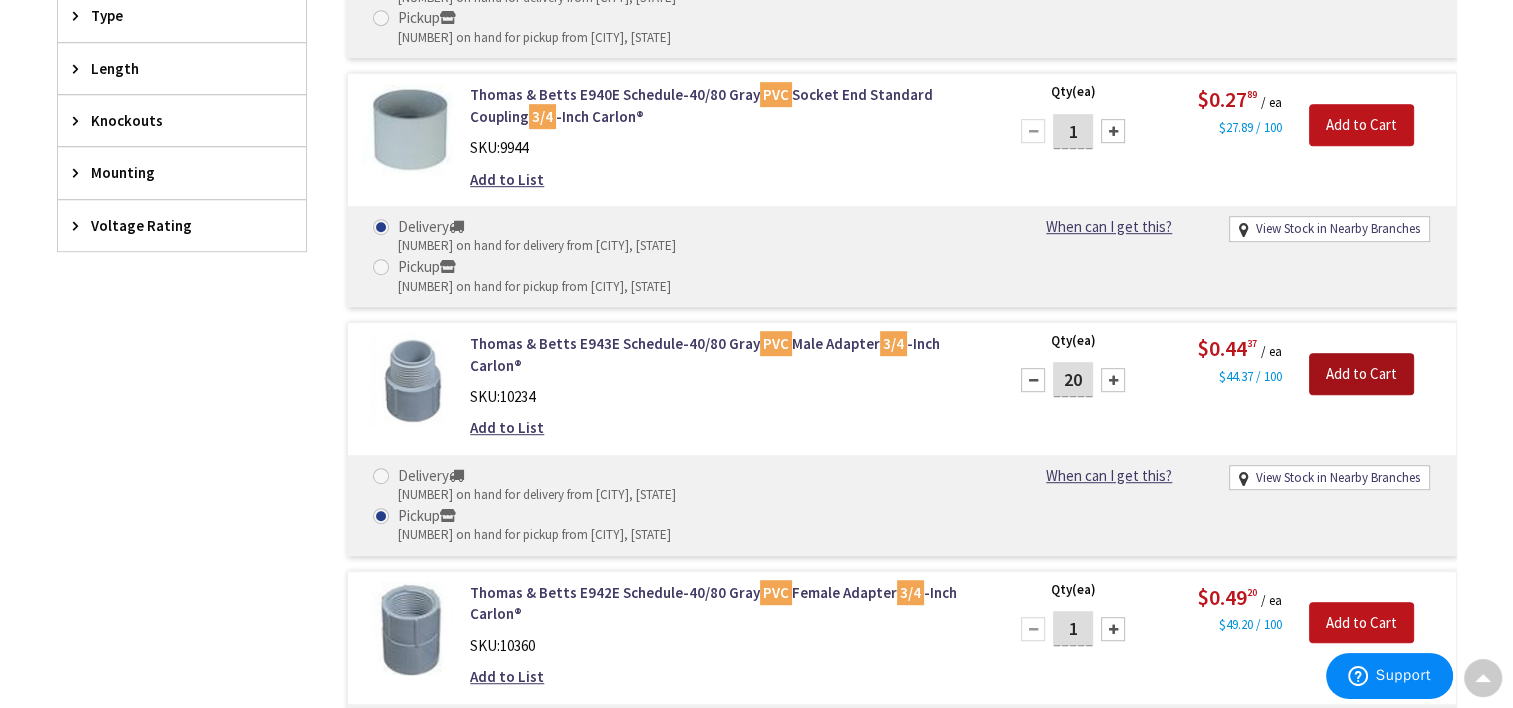 click on "Add to Cart" at bounding box center (1361, 374) 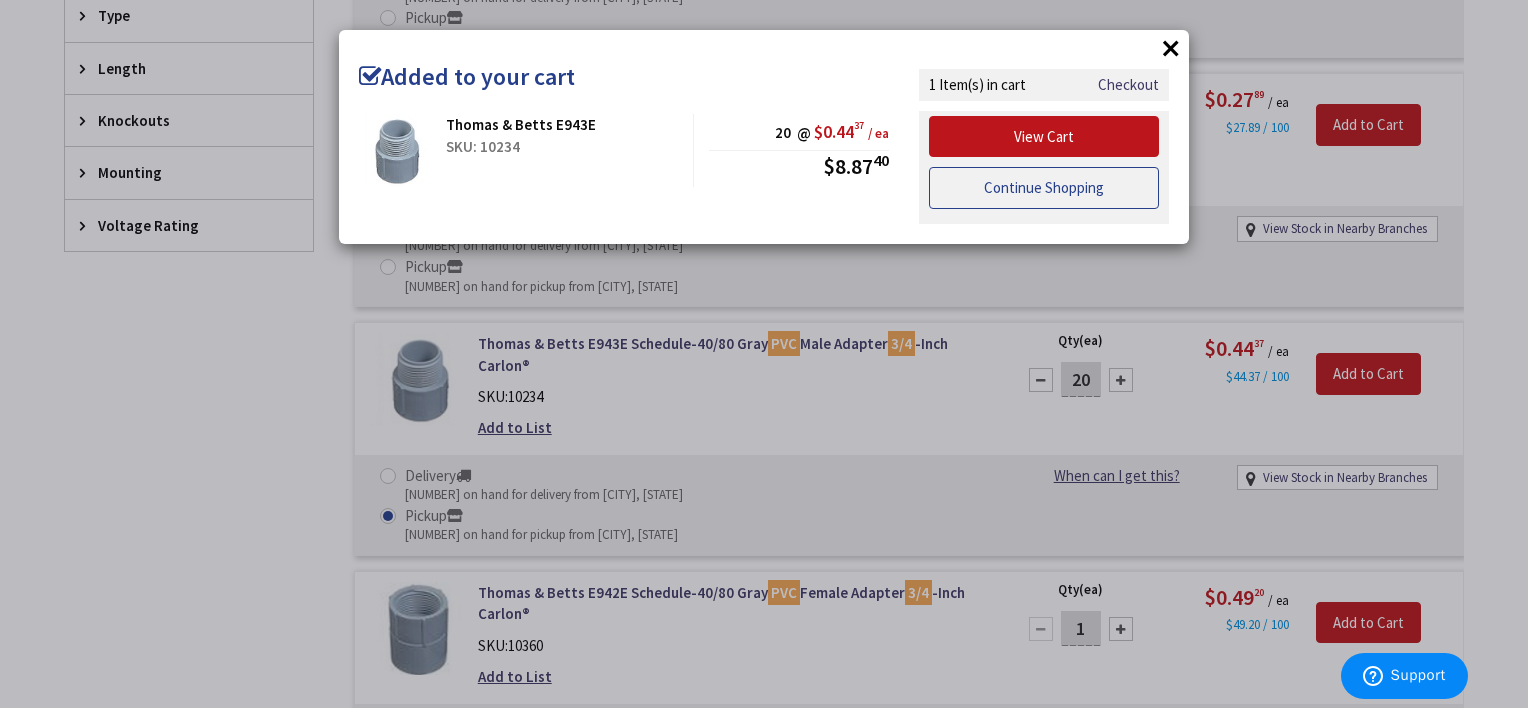 click on "Continue Shopping" at bounding box center (1044, 188) 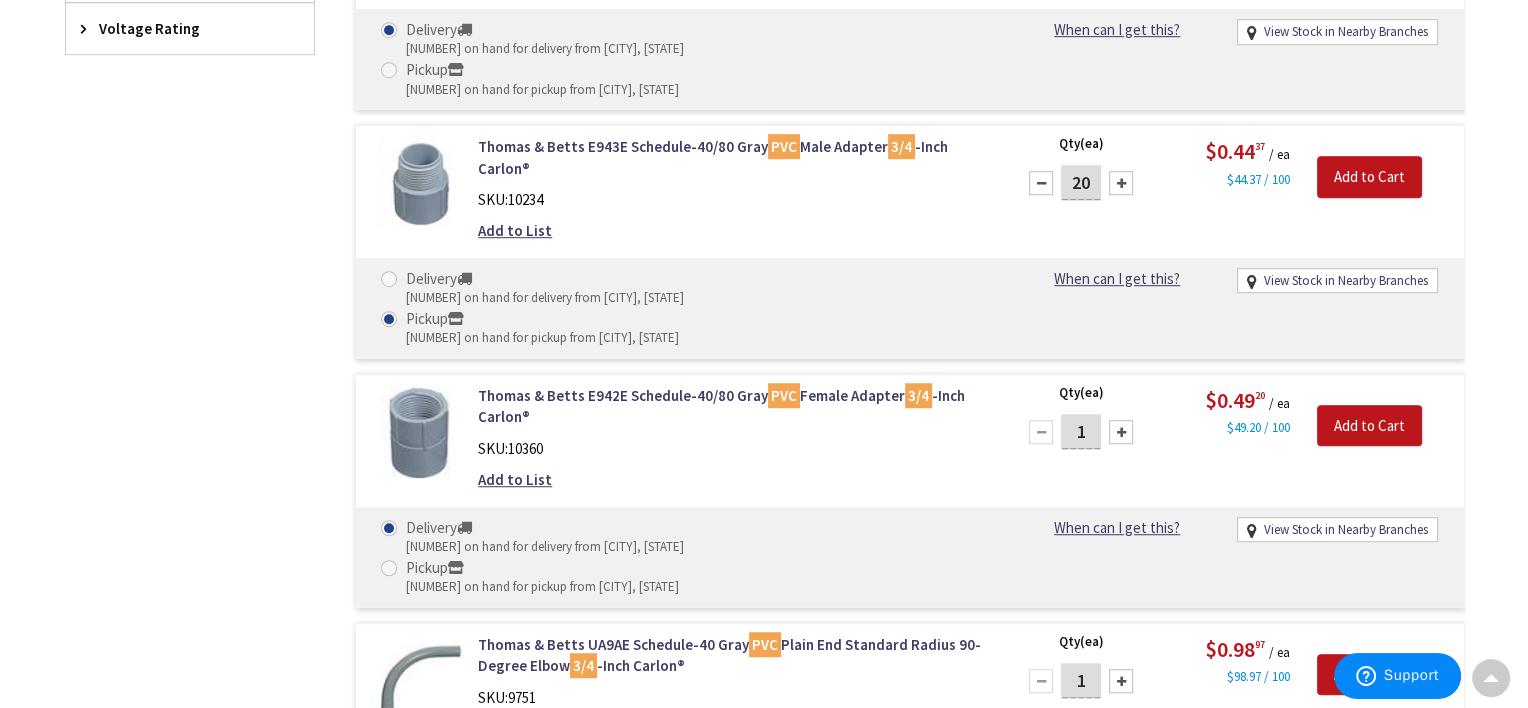 scroll, scrollTop: 1301, scrollLeft: 0, axis: vertical 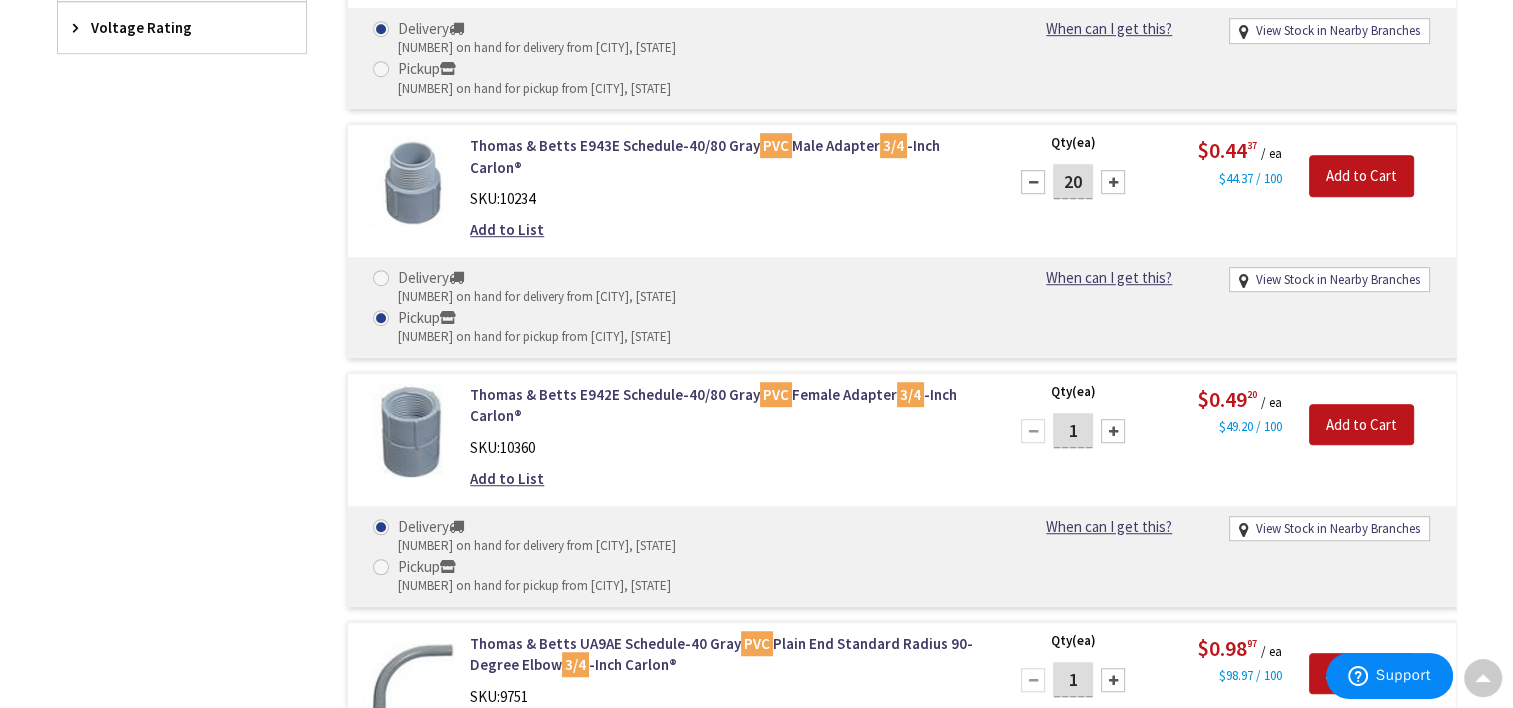 click at bounding box center [381, 815] 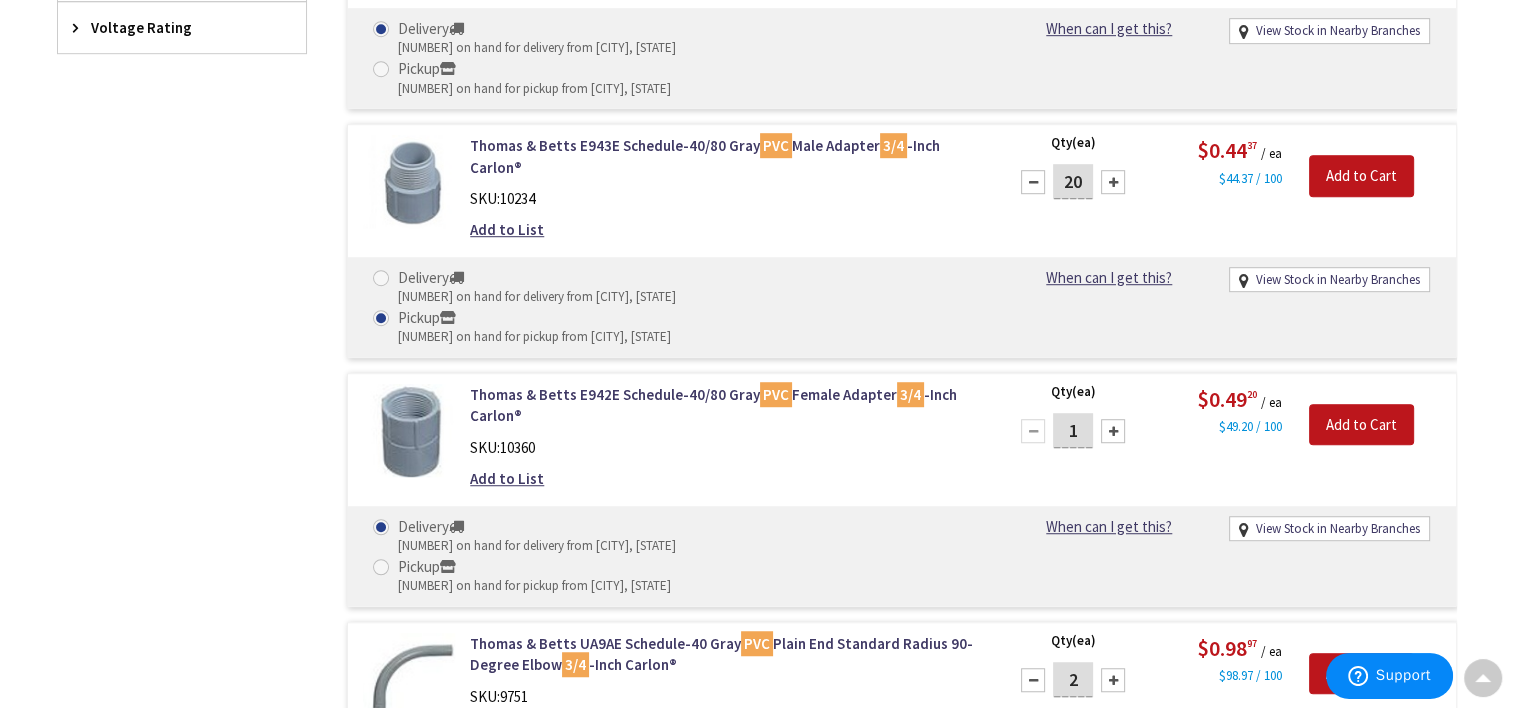 click at bounding box center (1113, 680) 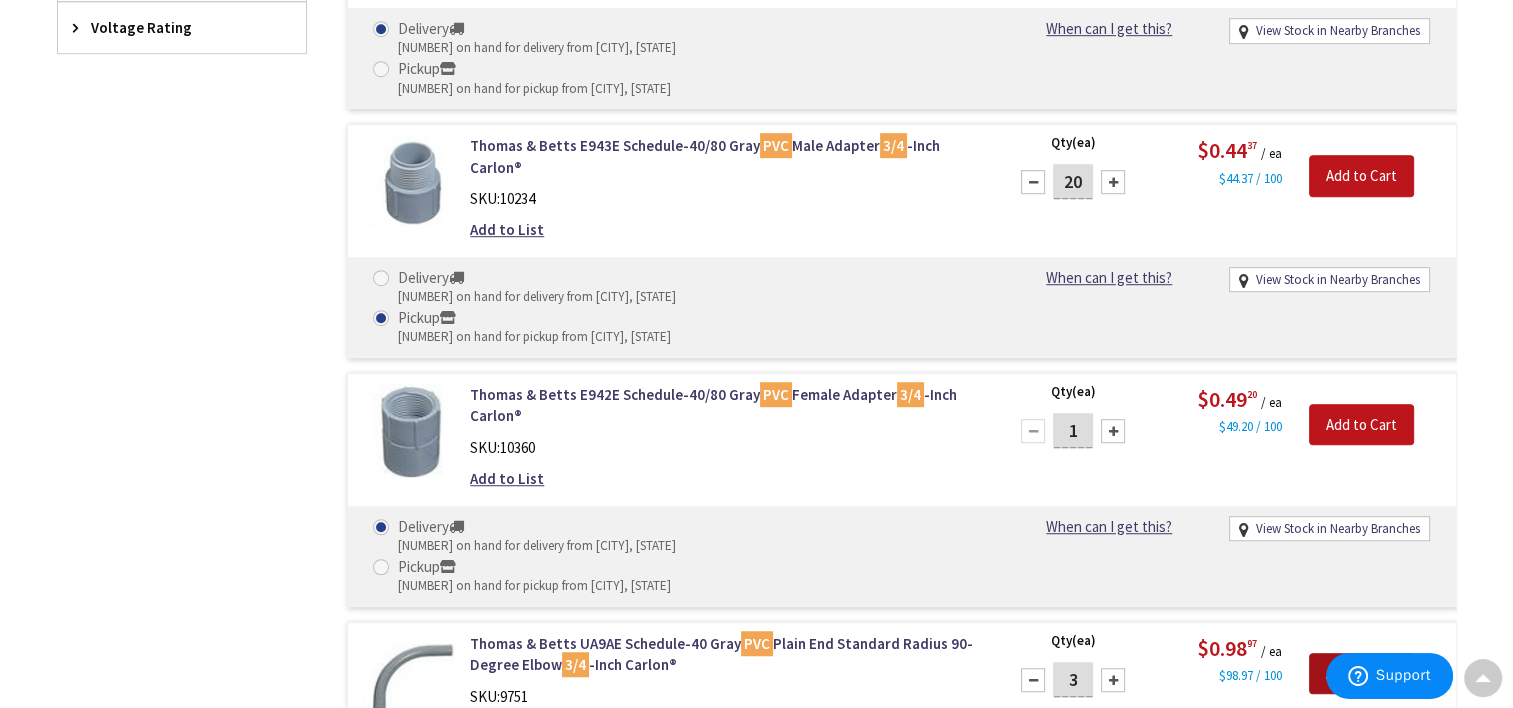 click on "Add to Cart" at bounding box center (1361, 674) 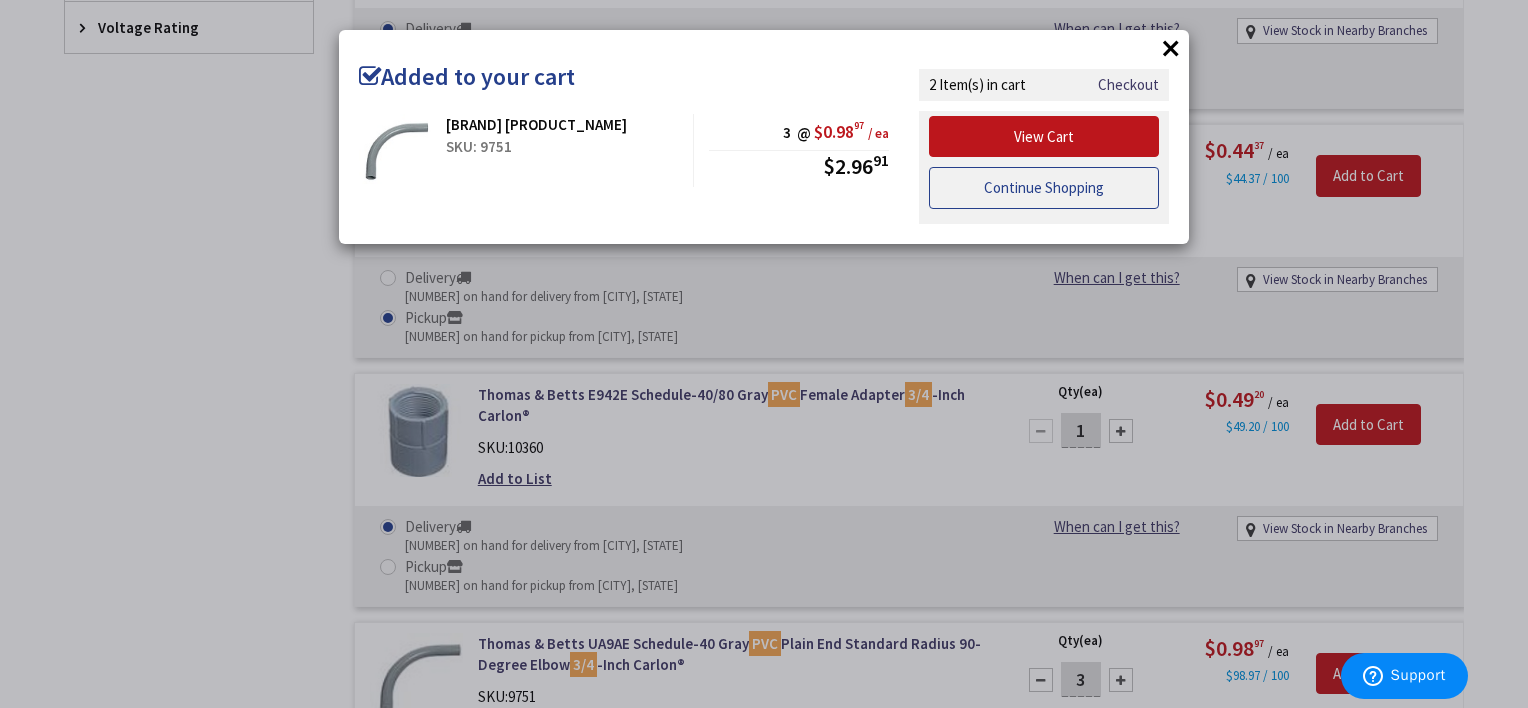 click on "Continue Shopping" at bounding box center [1044, 188] 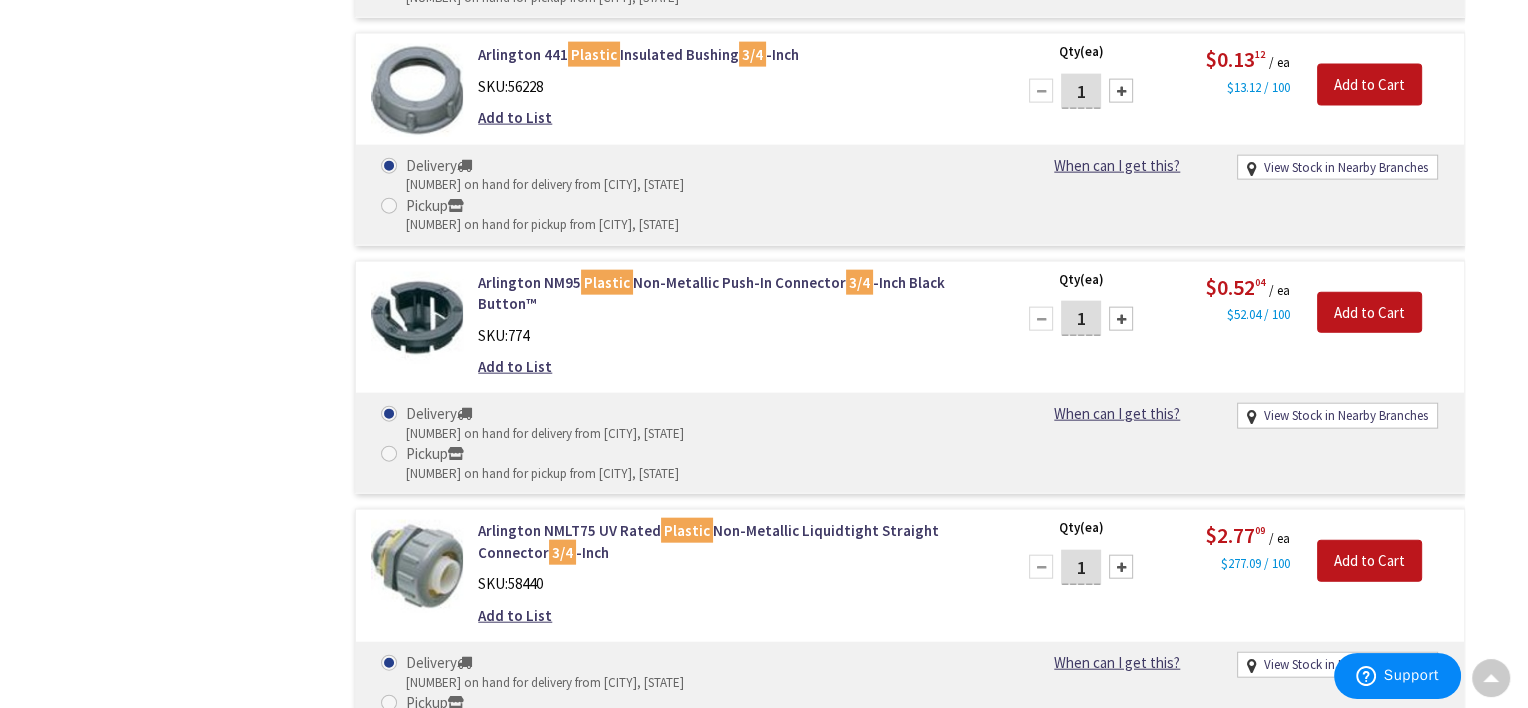 scroll, scrollTop: 4601, scrollLeft: 0, axis: vertical 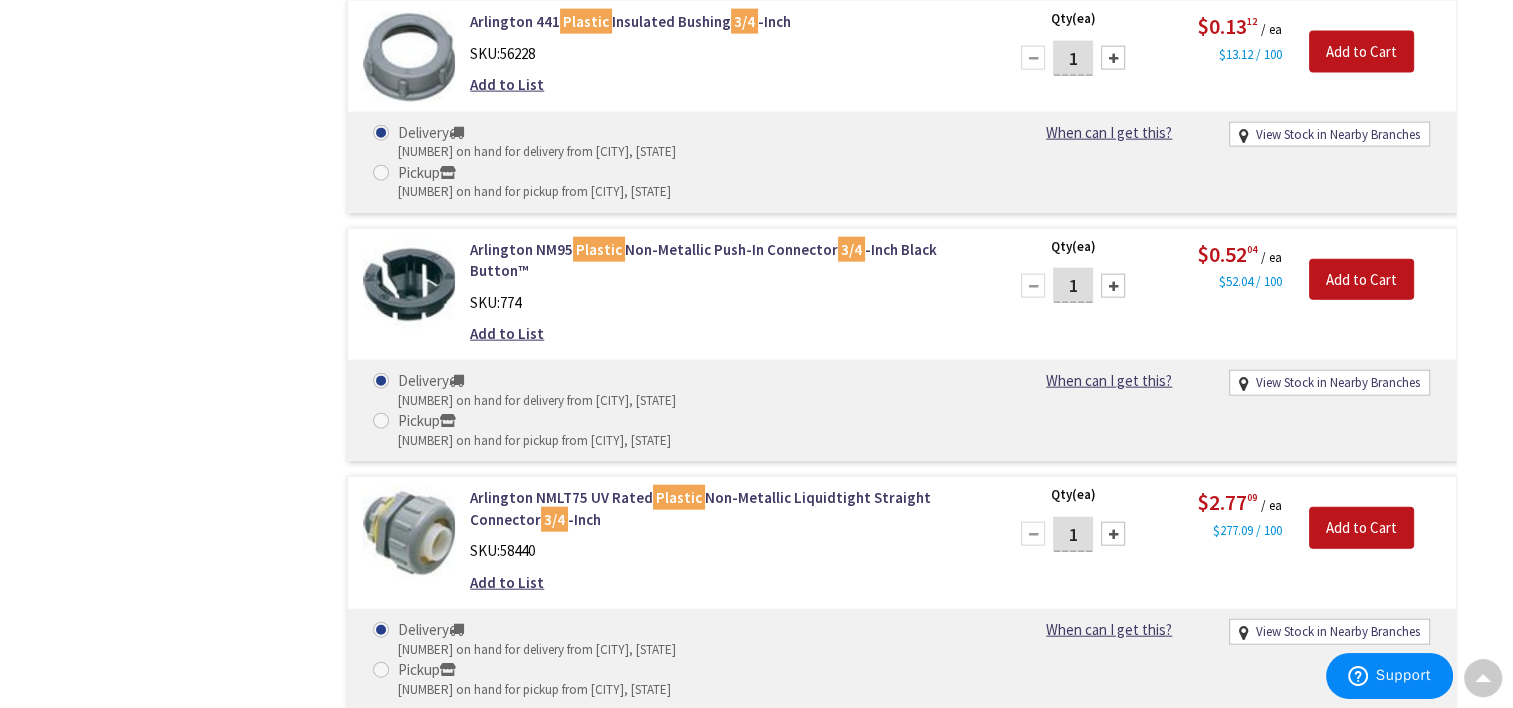 click at bounding box center (381, 1168) 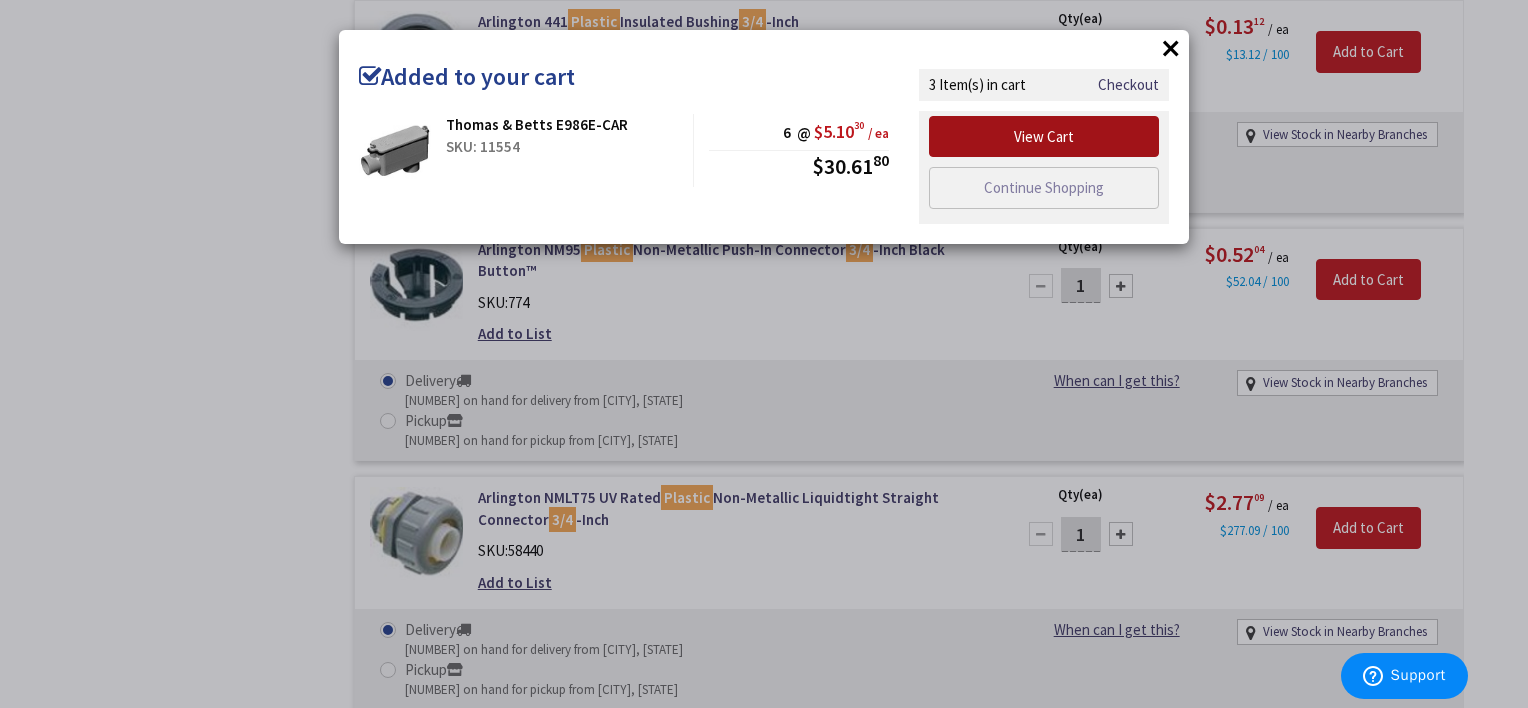 click on "View Cart" at bounding box center [1044, 137] 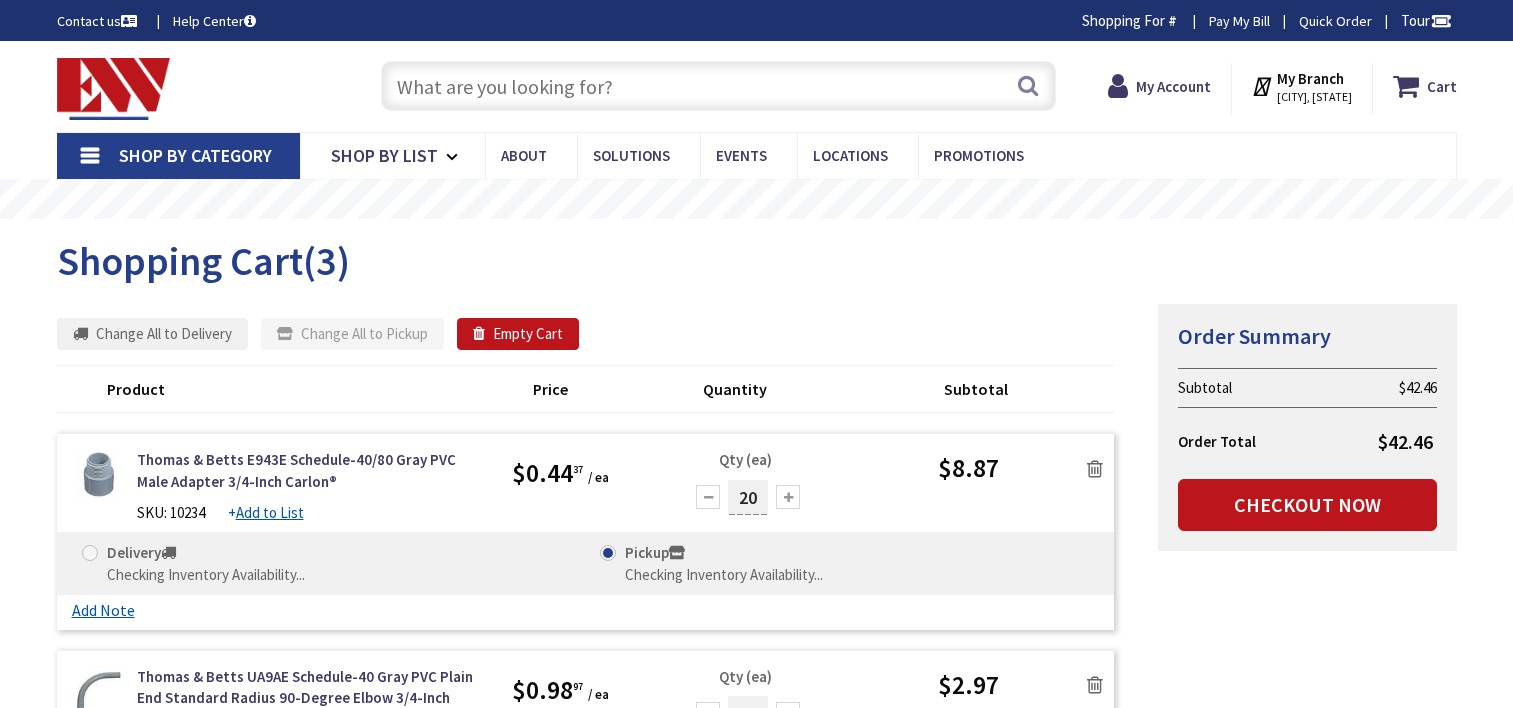 scroll, scrollTop: 0, scrollLeft: 0, axis: both 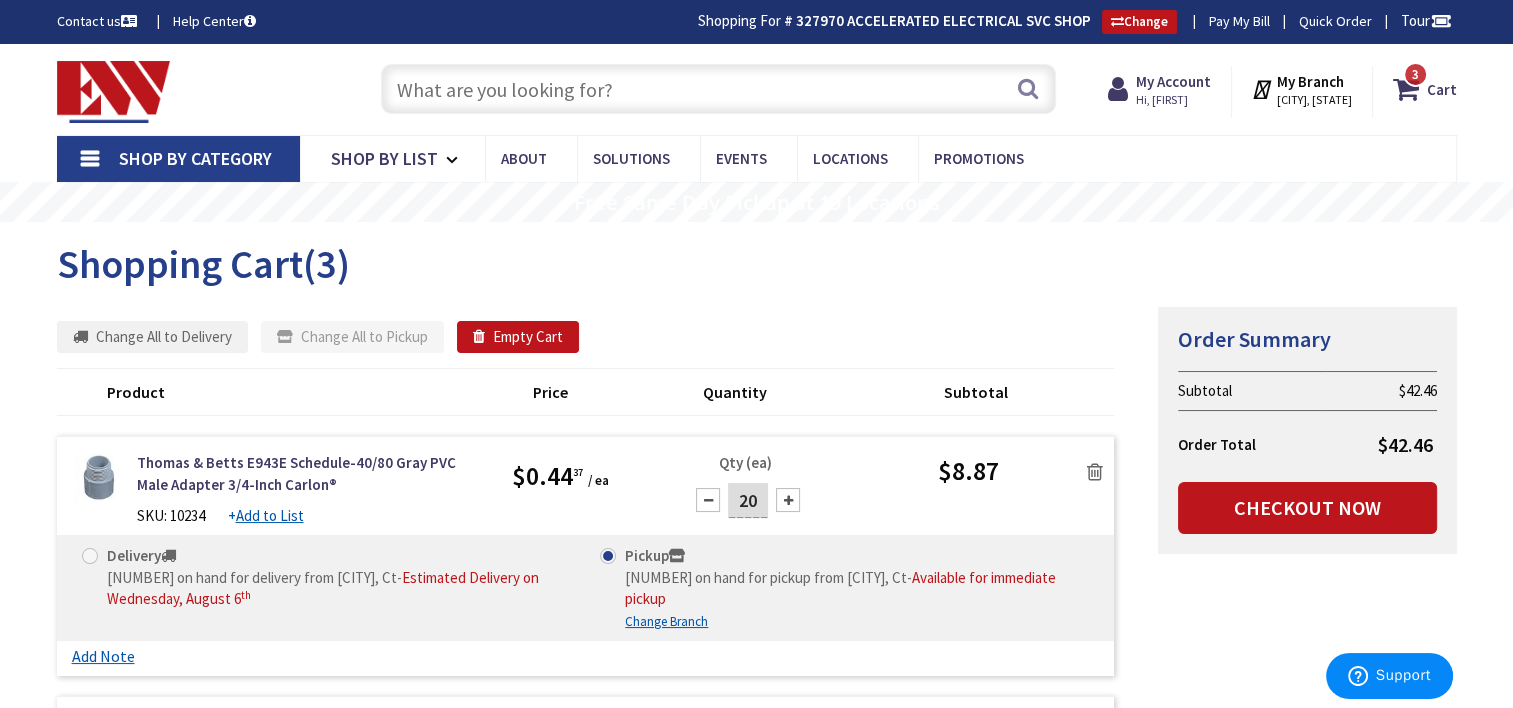 click at bounding box center (718, 89) 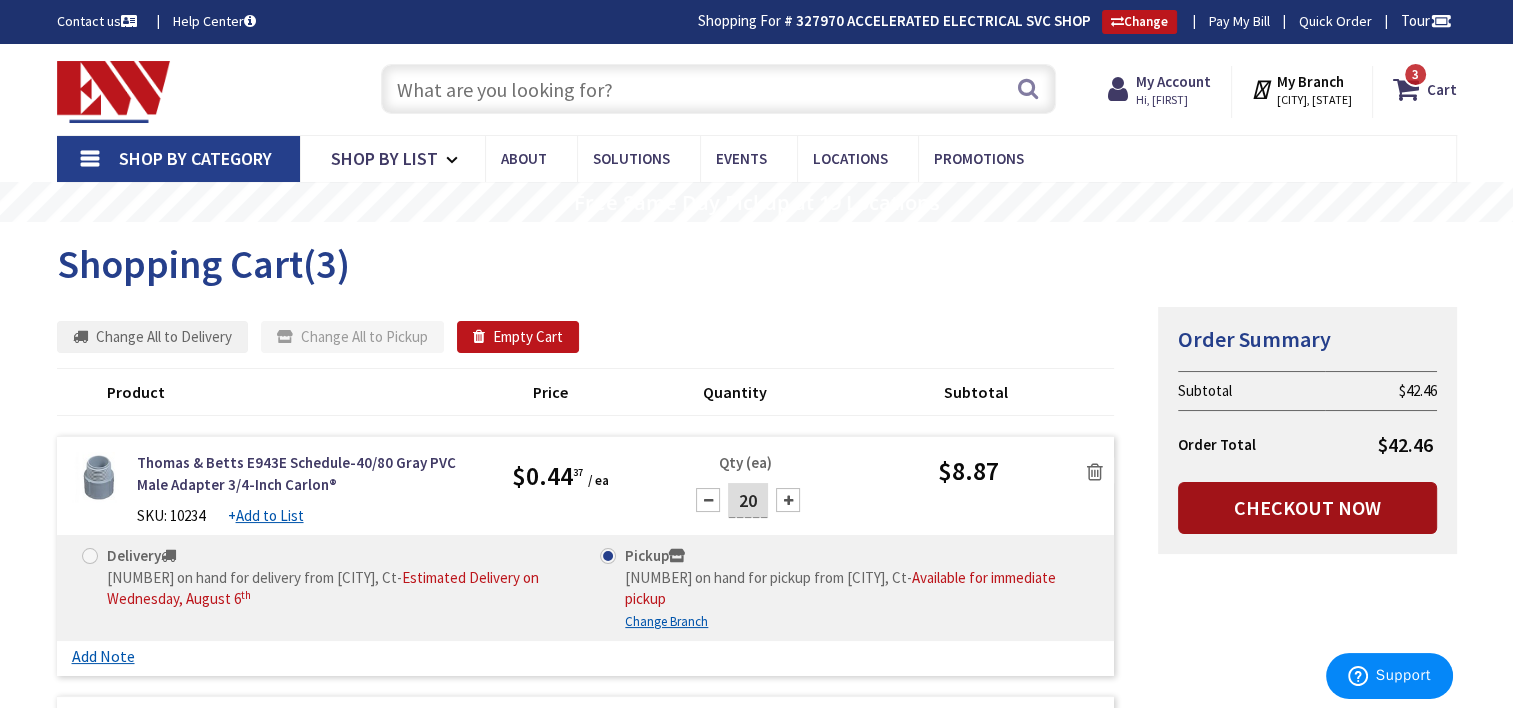 click on "Checkout Now" at bounding box center [1307, 508] 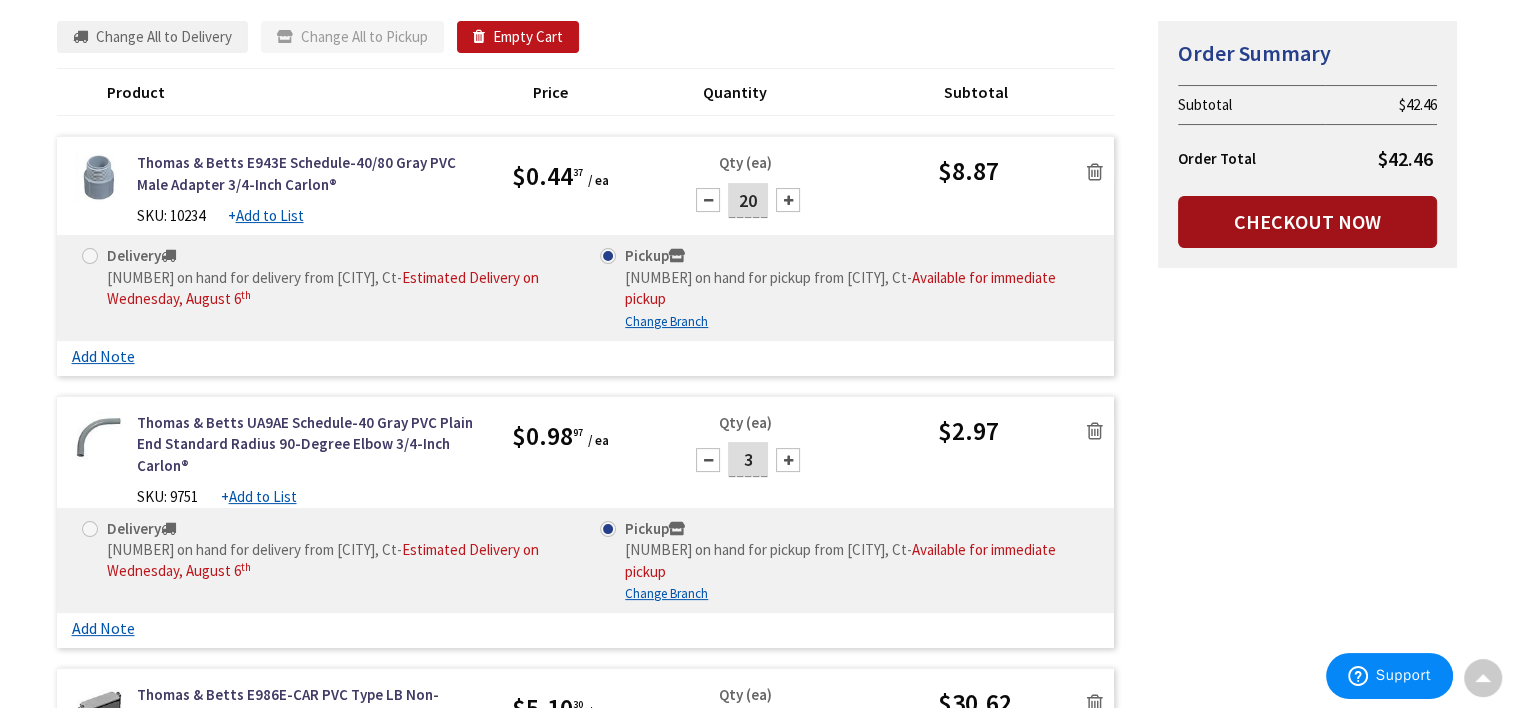 scroll, scrollTop: 700, scrollLeft: 0, axis: vertical 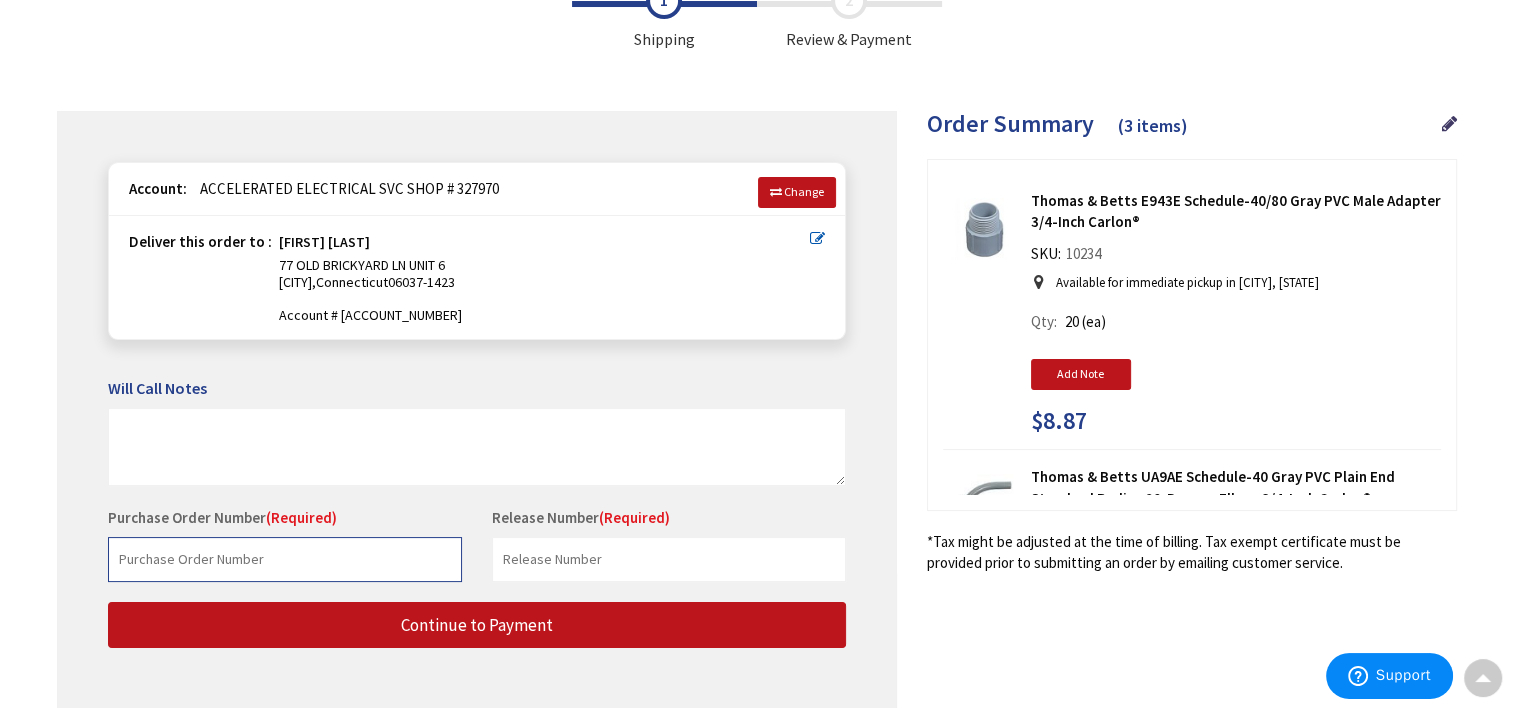 click at bounding box center [285, 559] 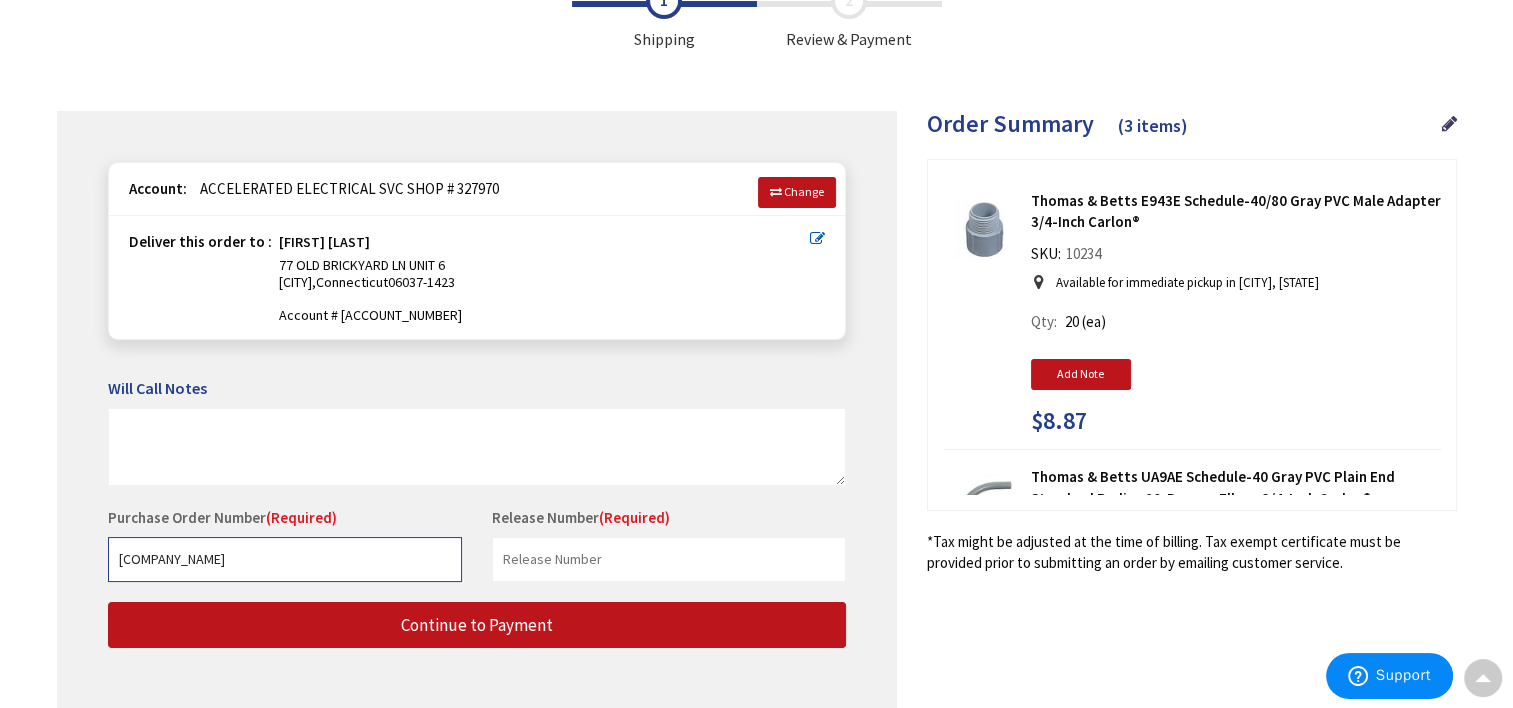 type on "N" 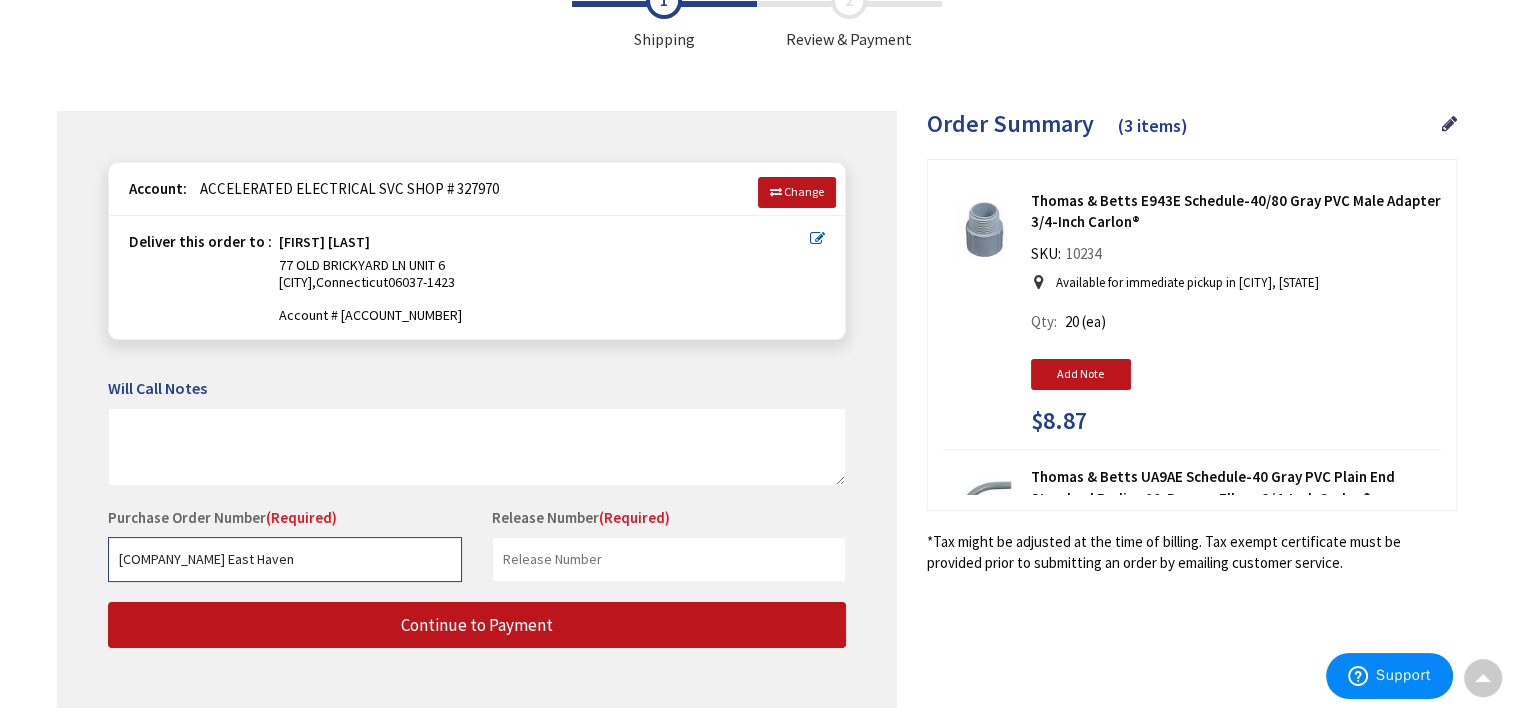 type on "GNS East Haven" 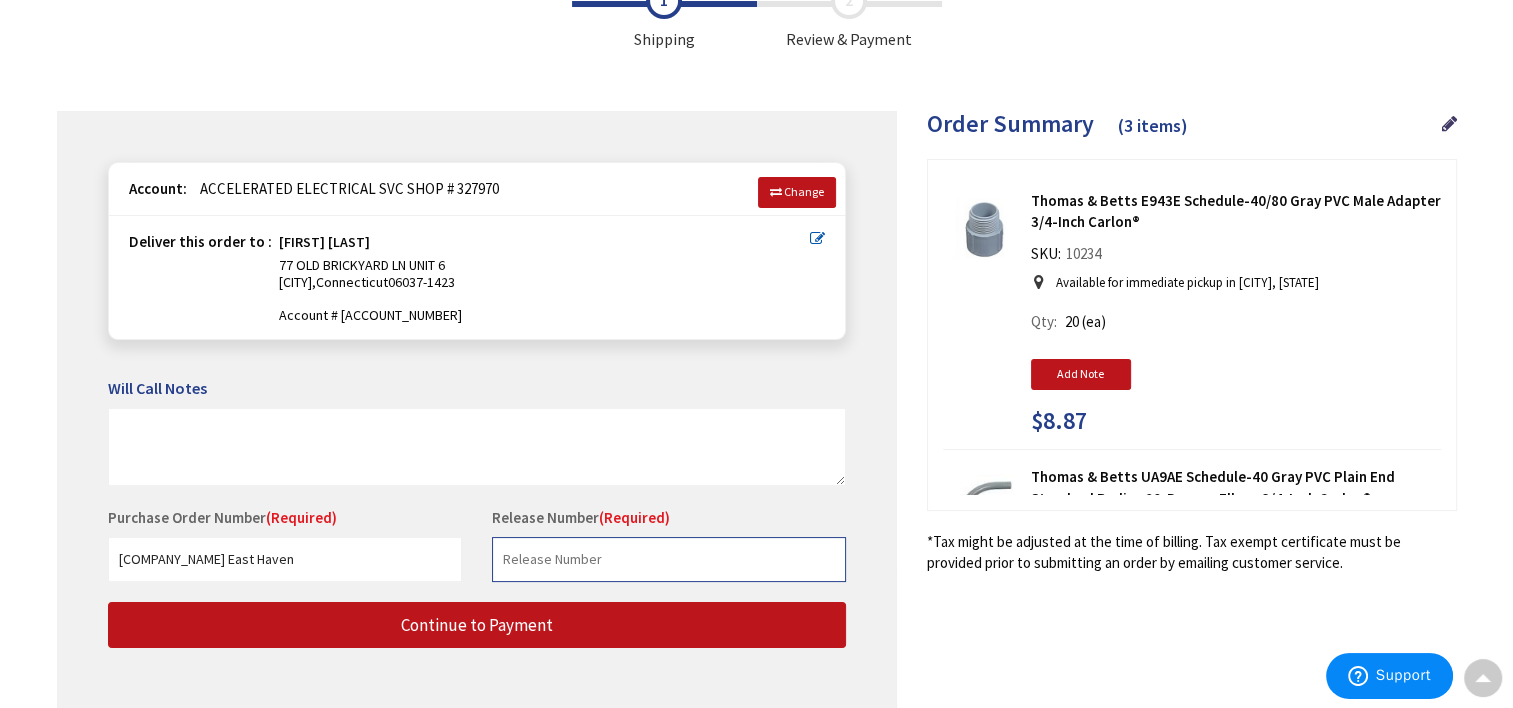 click at bounding box center [669, 559] 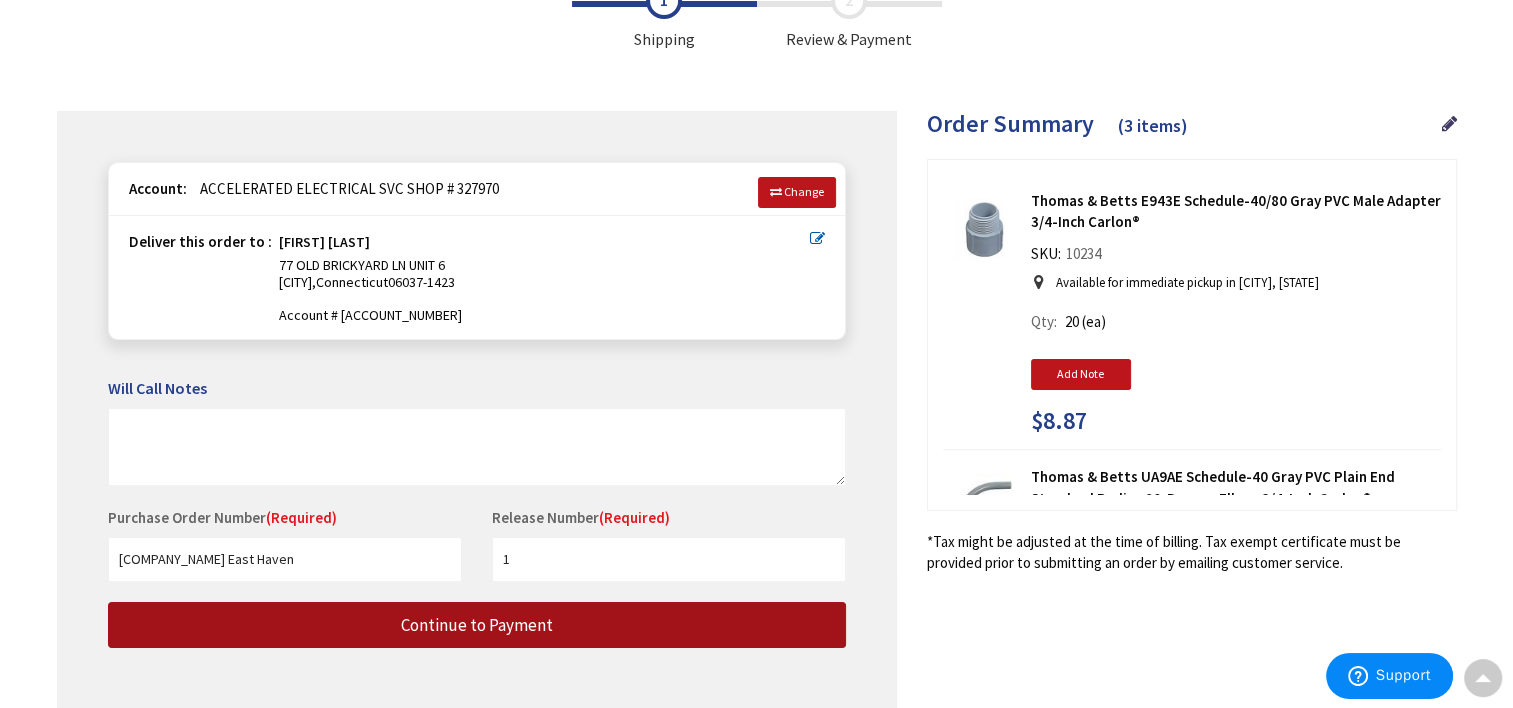 click on "Continue to Payment" at bounding box center (477, 625) 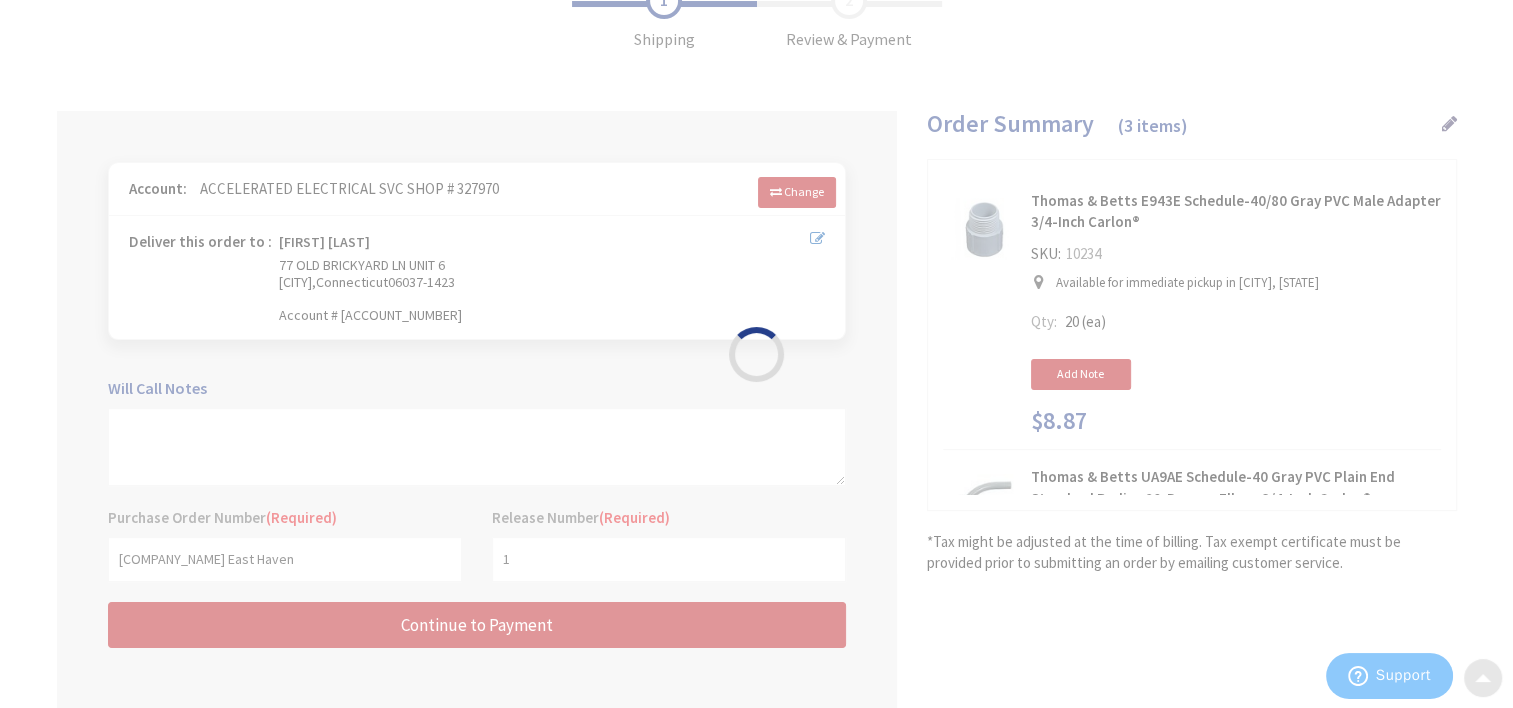 scroll, scrollTop: 0, scrollLeft: 0, axis: both 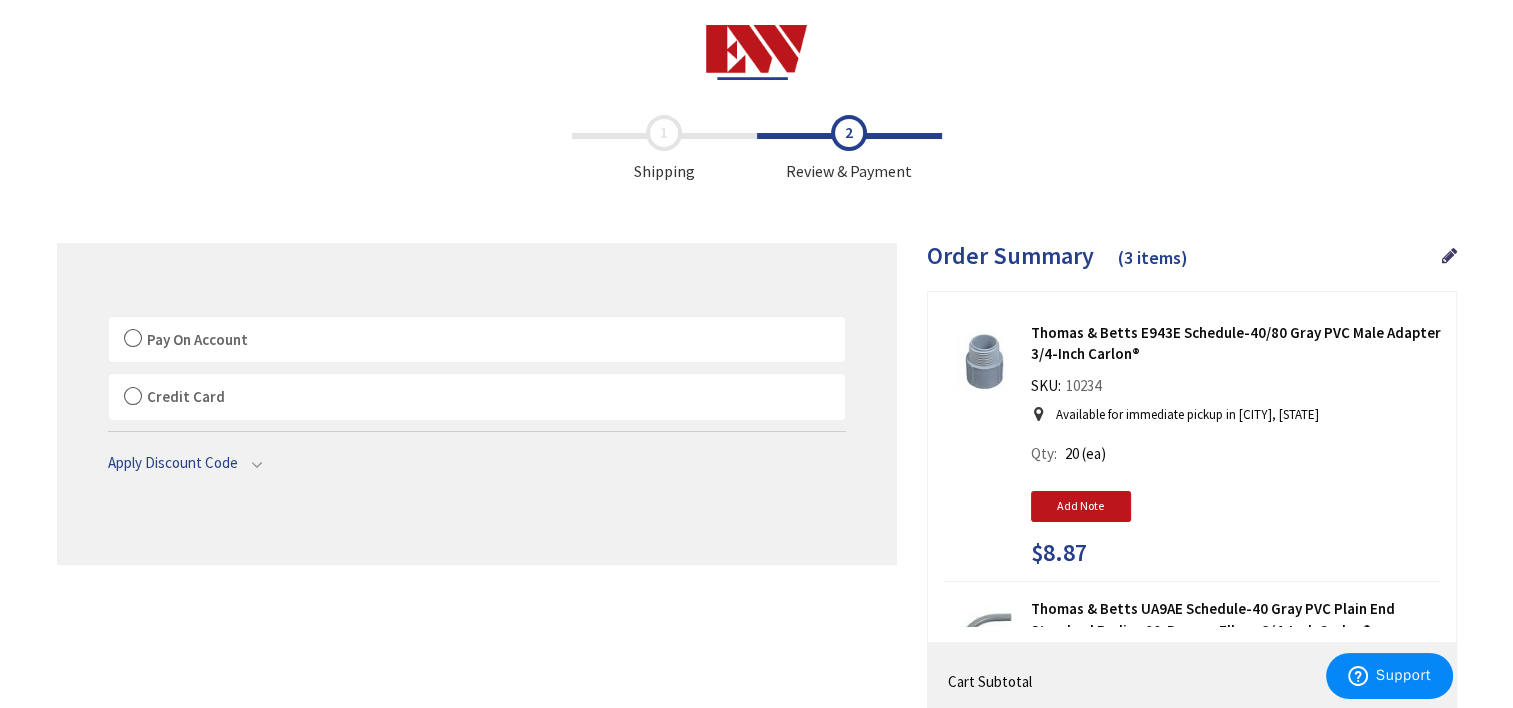 click on "Pay On Account" at bounding box center (477, 340) 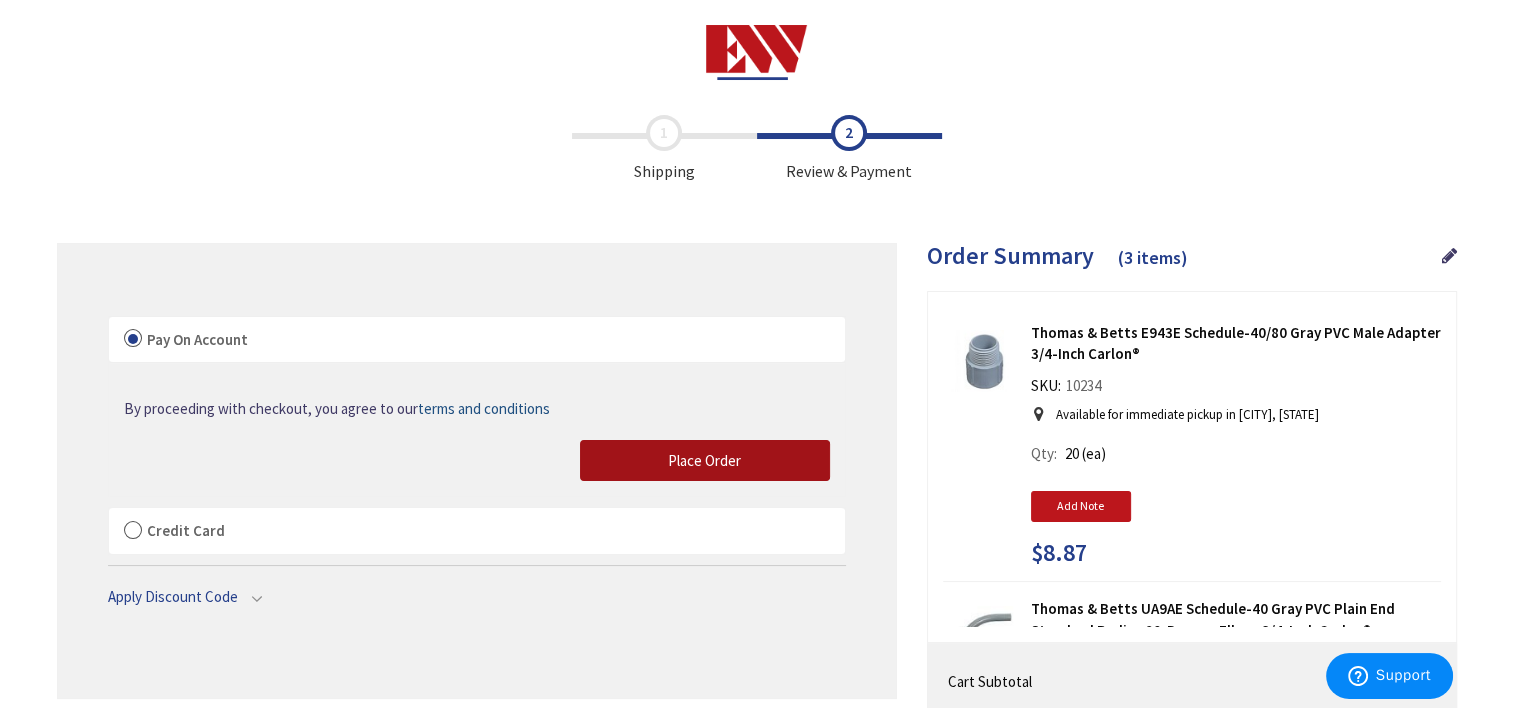 click on "Place Order" at bounding box center (704, 460) 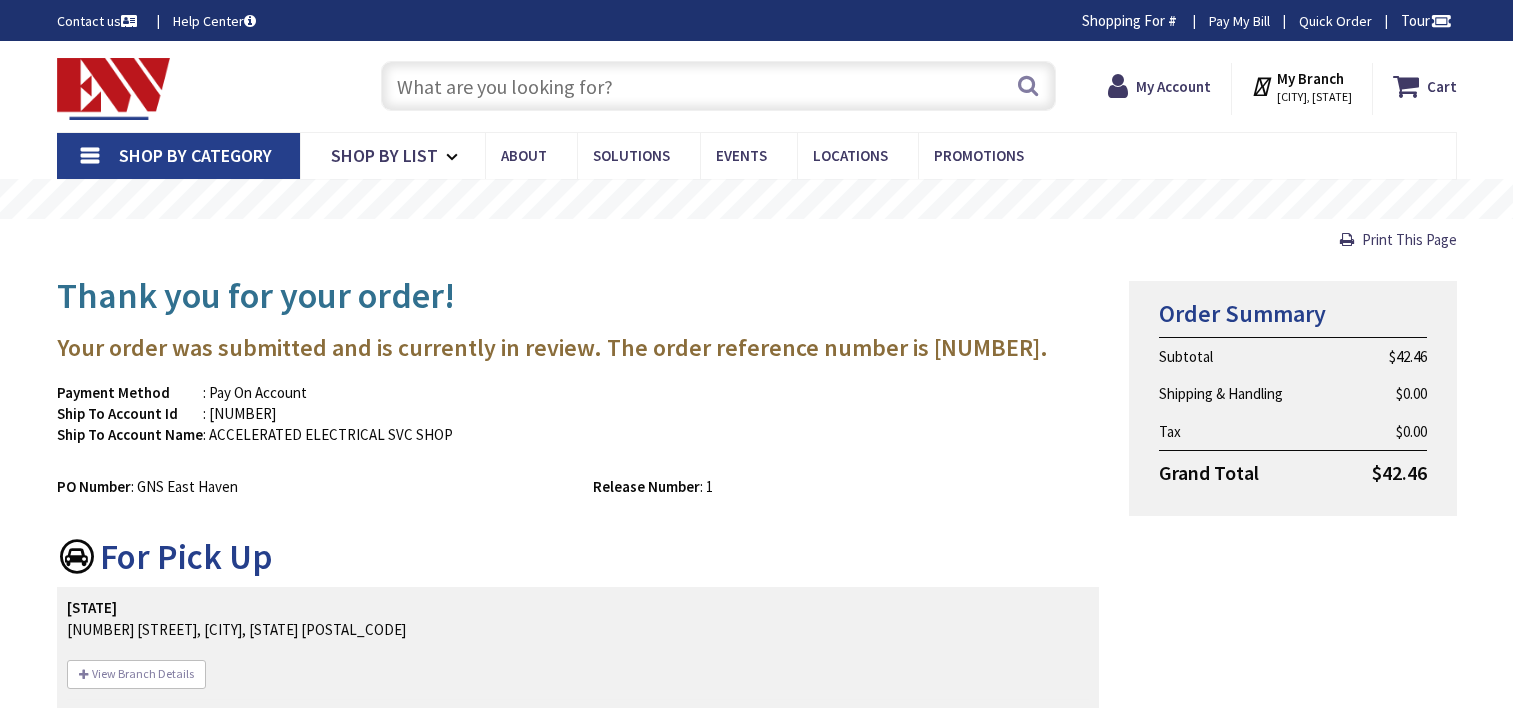 scroll, scrollTop: 0, scrollLeft: 0, axis: both 